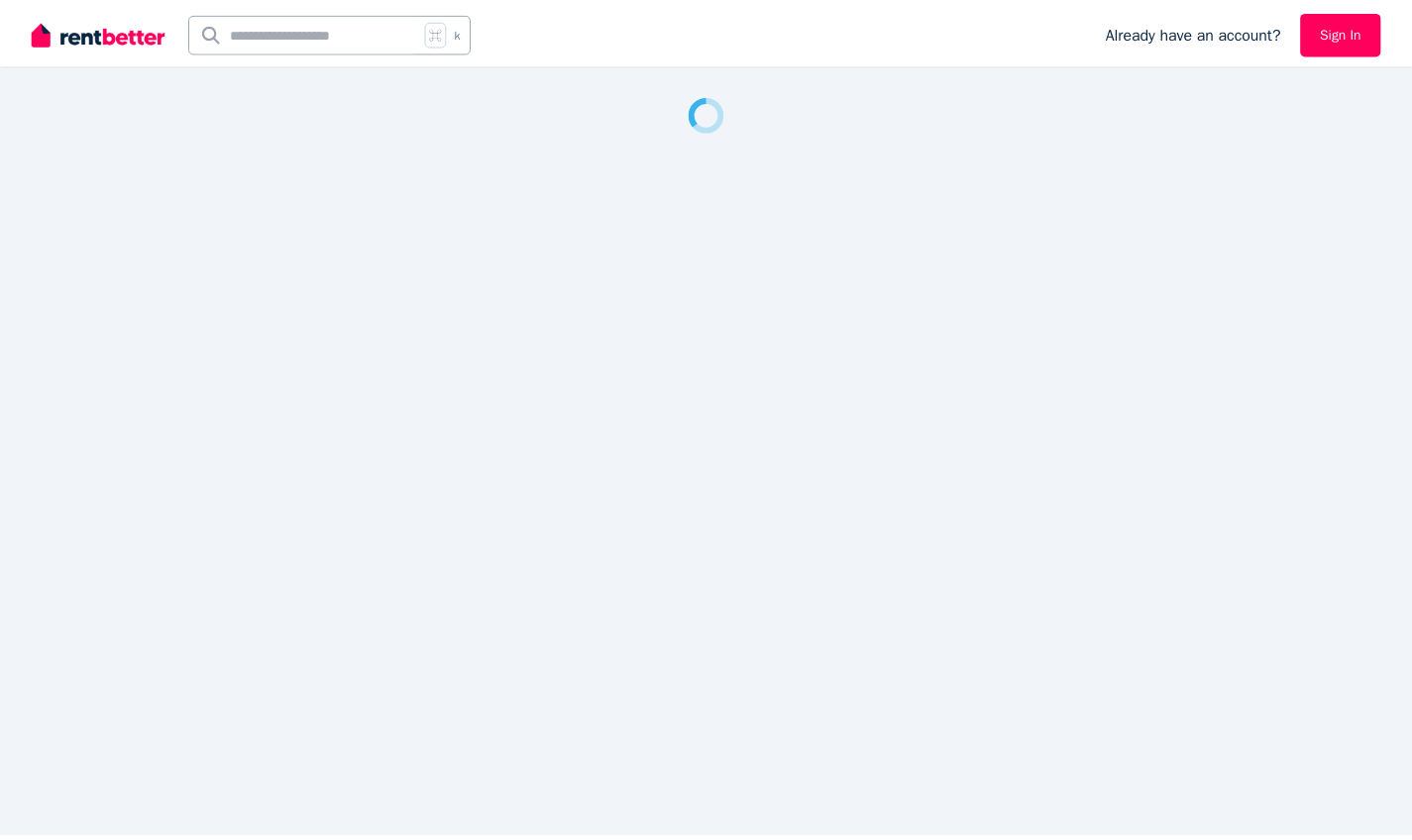 scroll, scrollTop: 0, scrollLeft: 0, axis: both 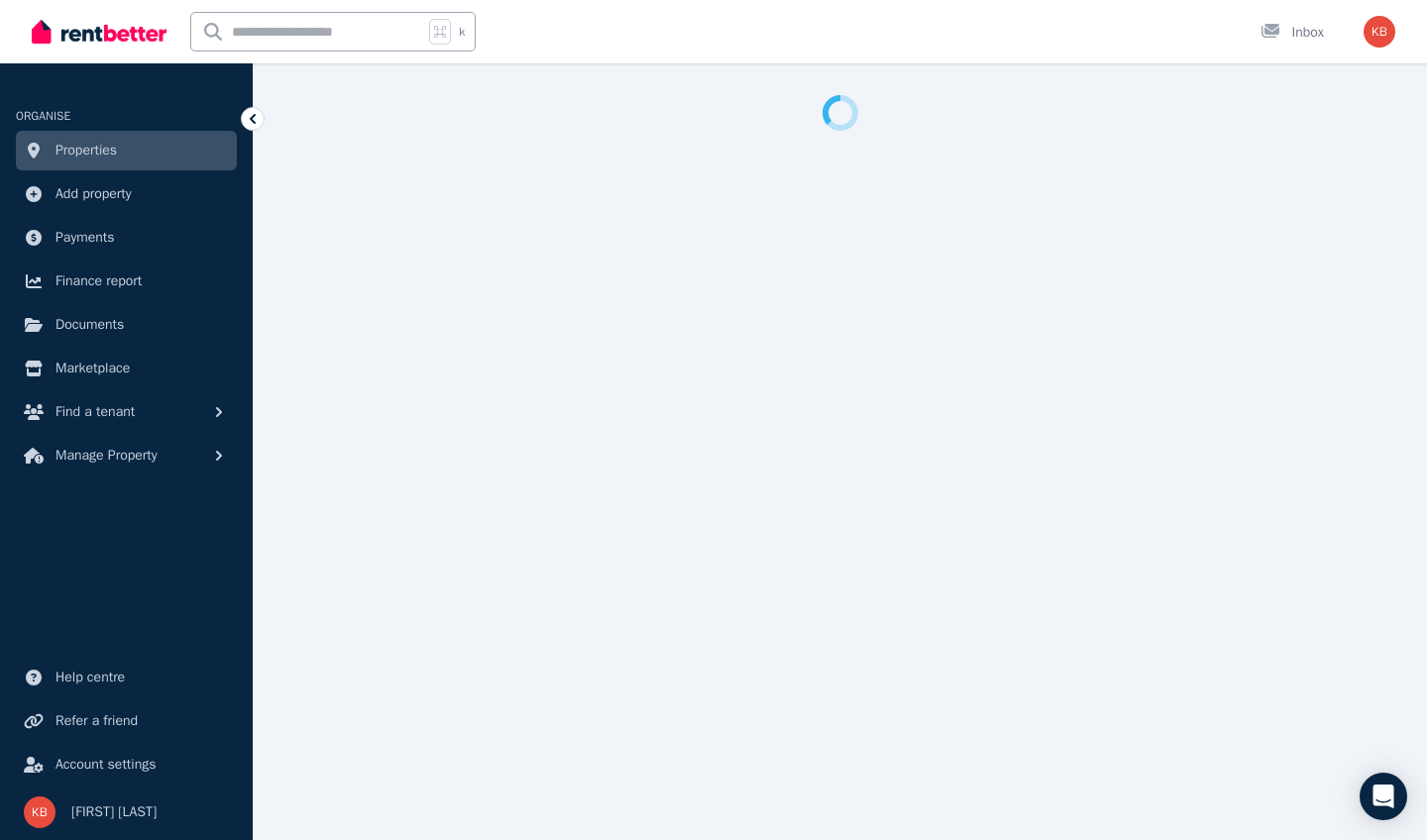 select on "**********" 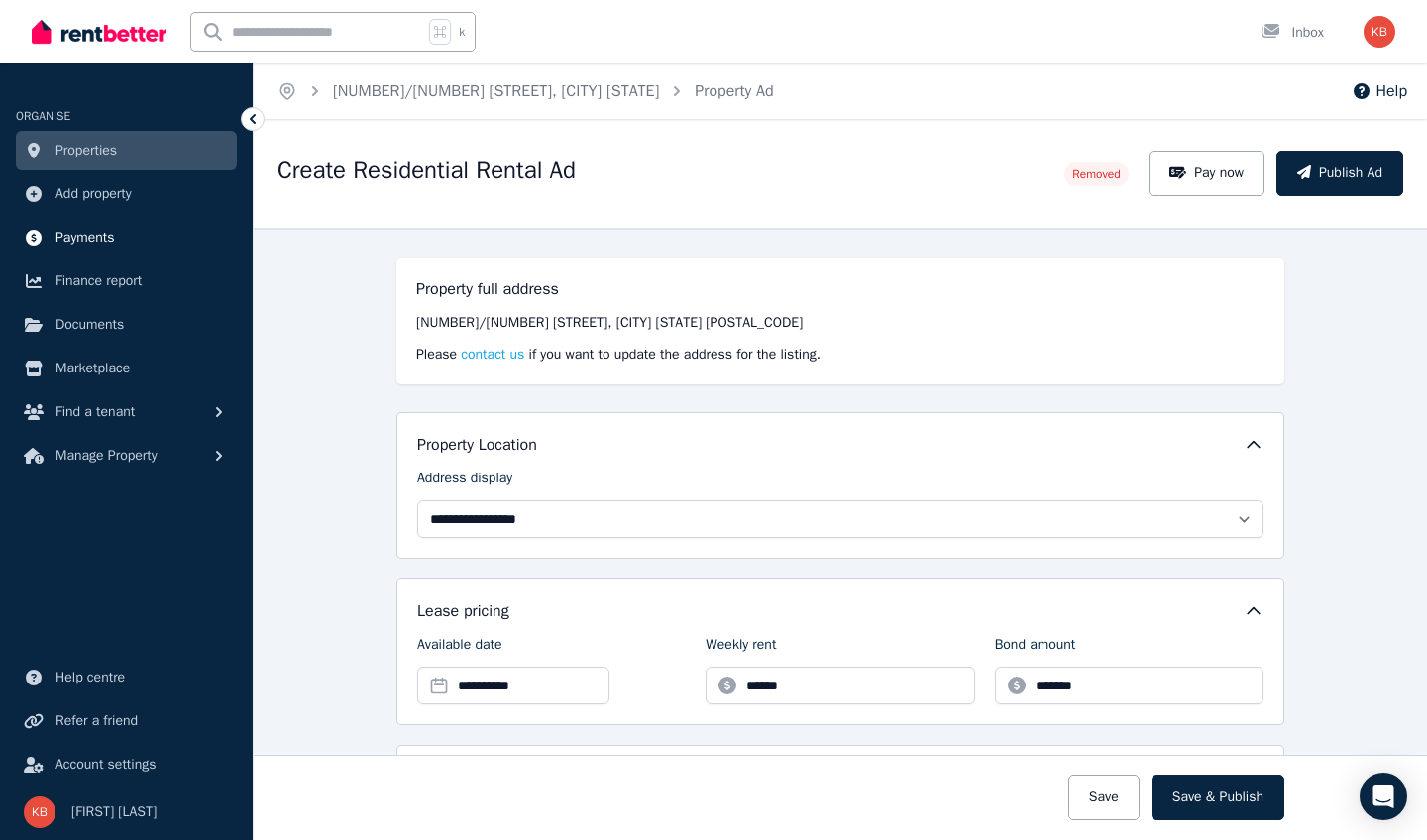 click on "Payments" at bounding box center (85, 238) 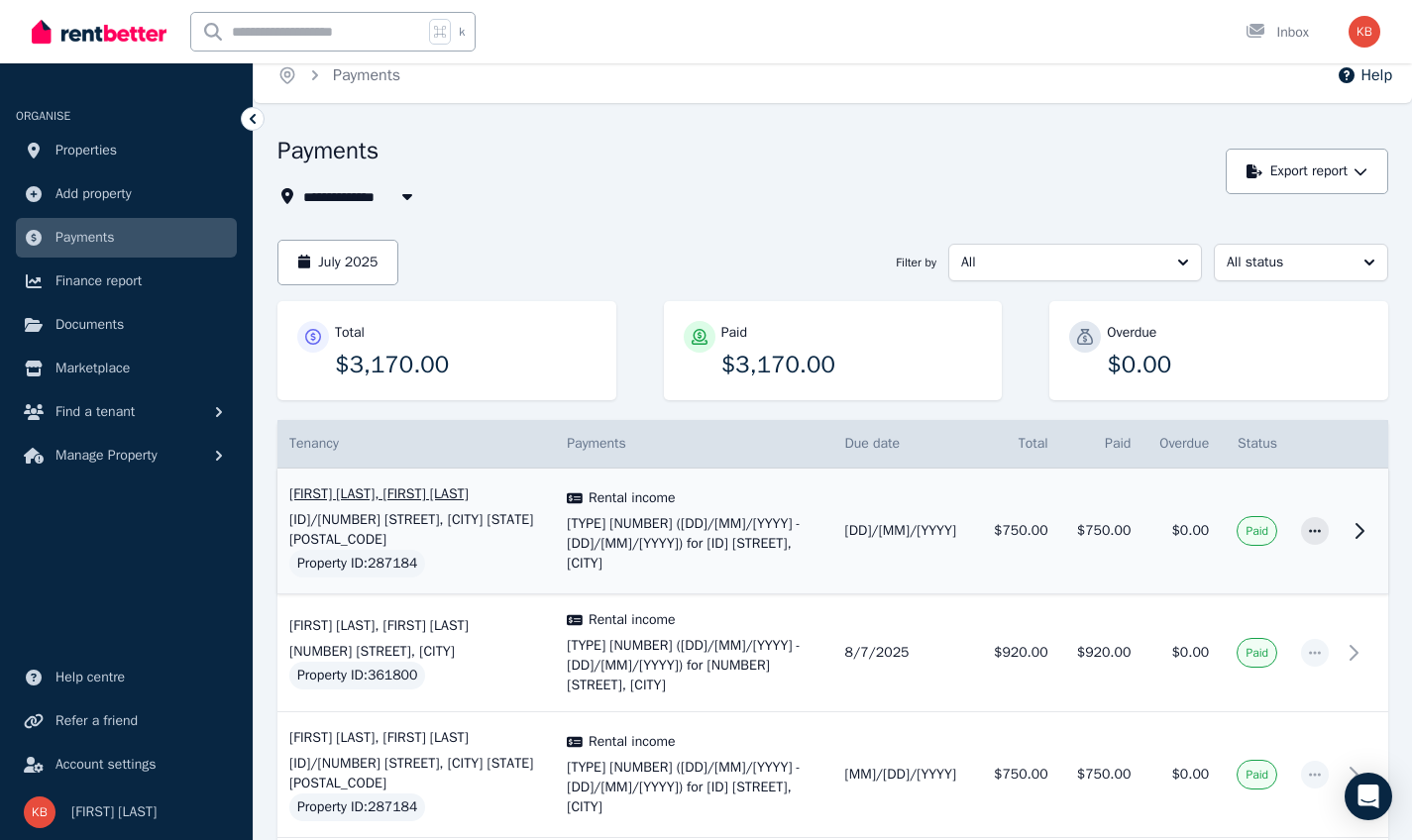 scroll, scrollTop: 0, scrollLeft: 0, axis: both 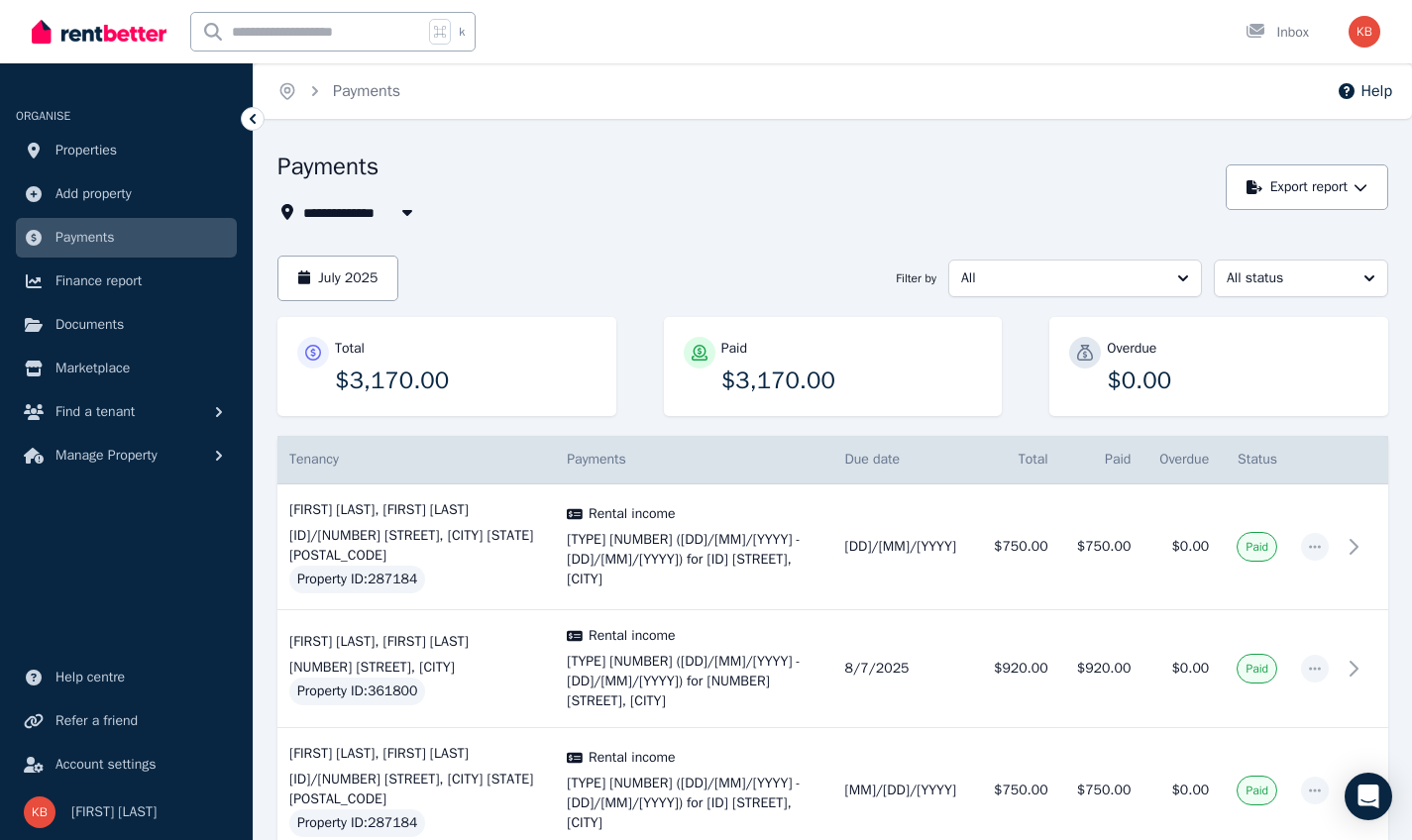 click on "**********" at bounding box center [746, 187] 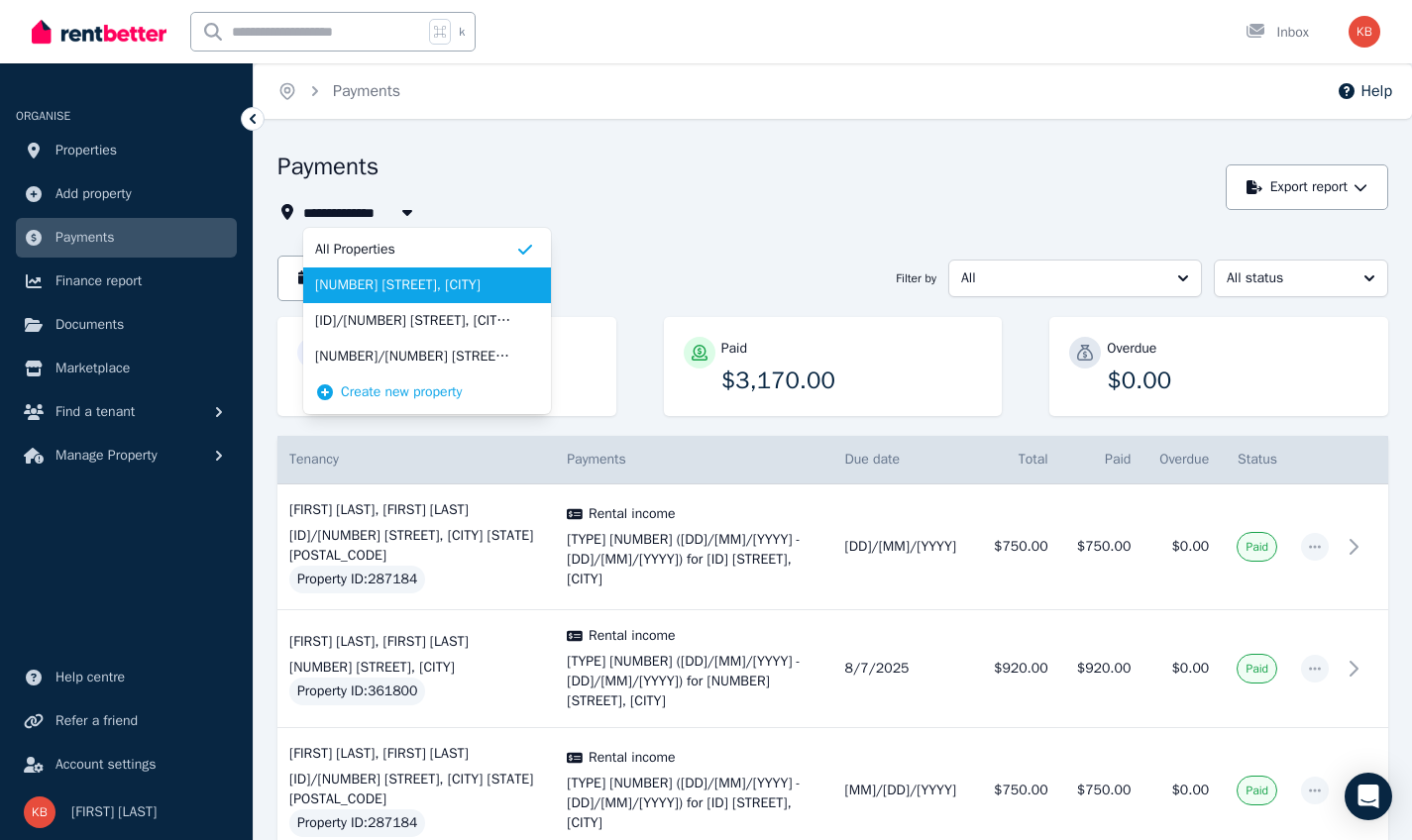 click on "[NUMBER] [STREET], [CITY]" at bounding box center (415, 285) 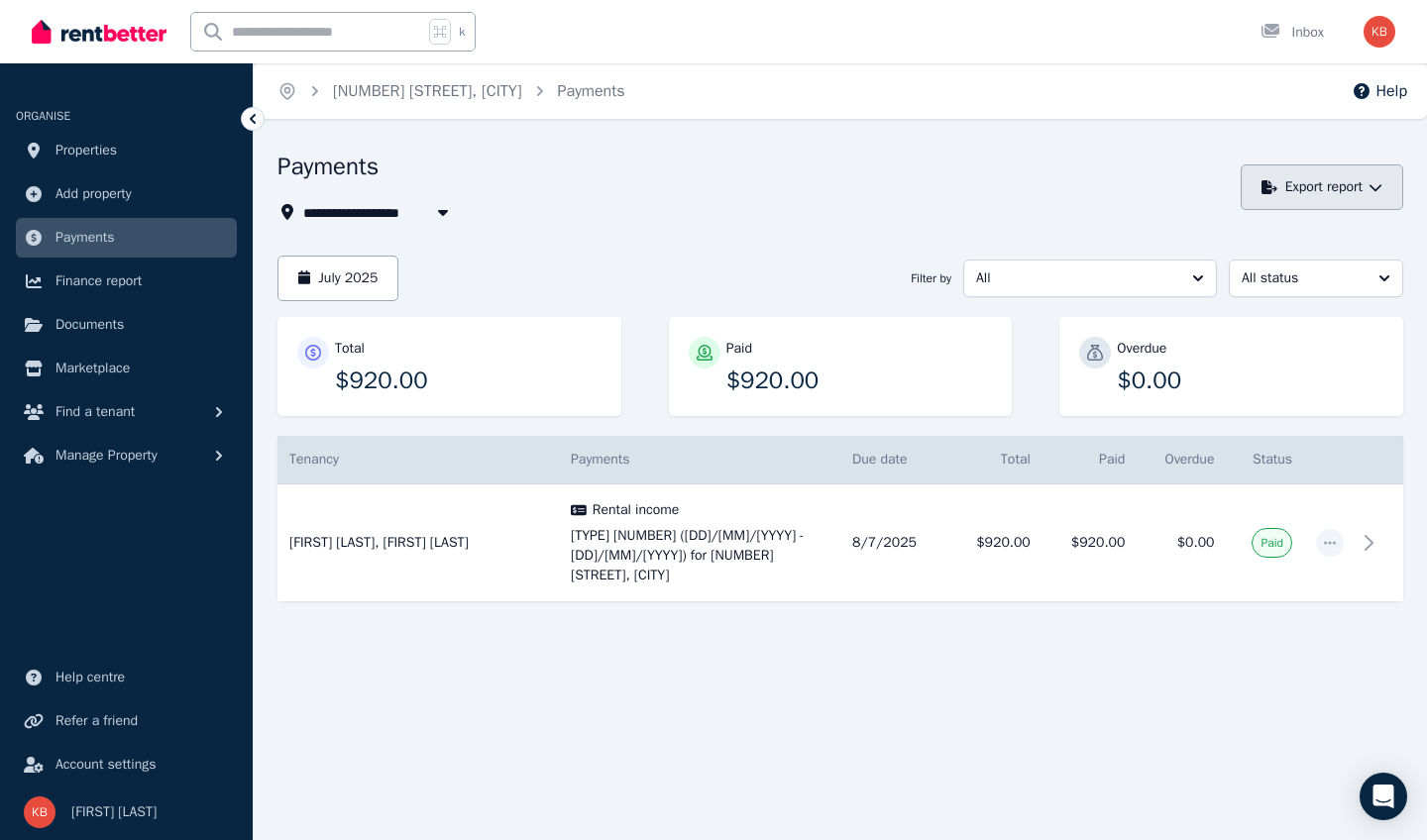 click on "Export report" at bounding box center [1322, 187] 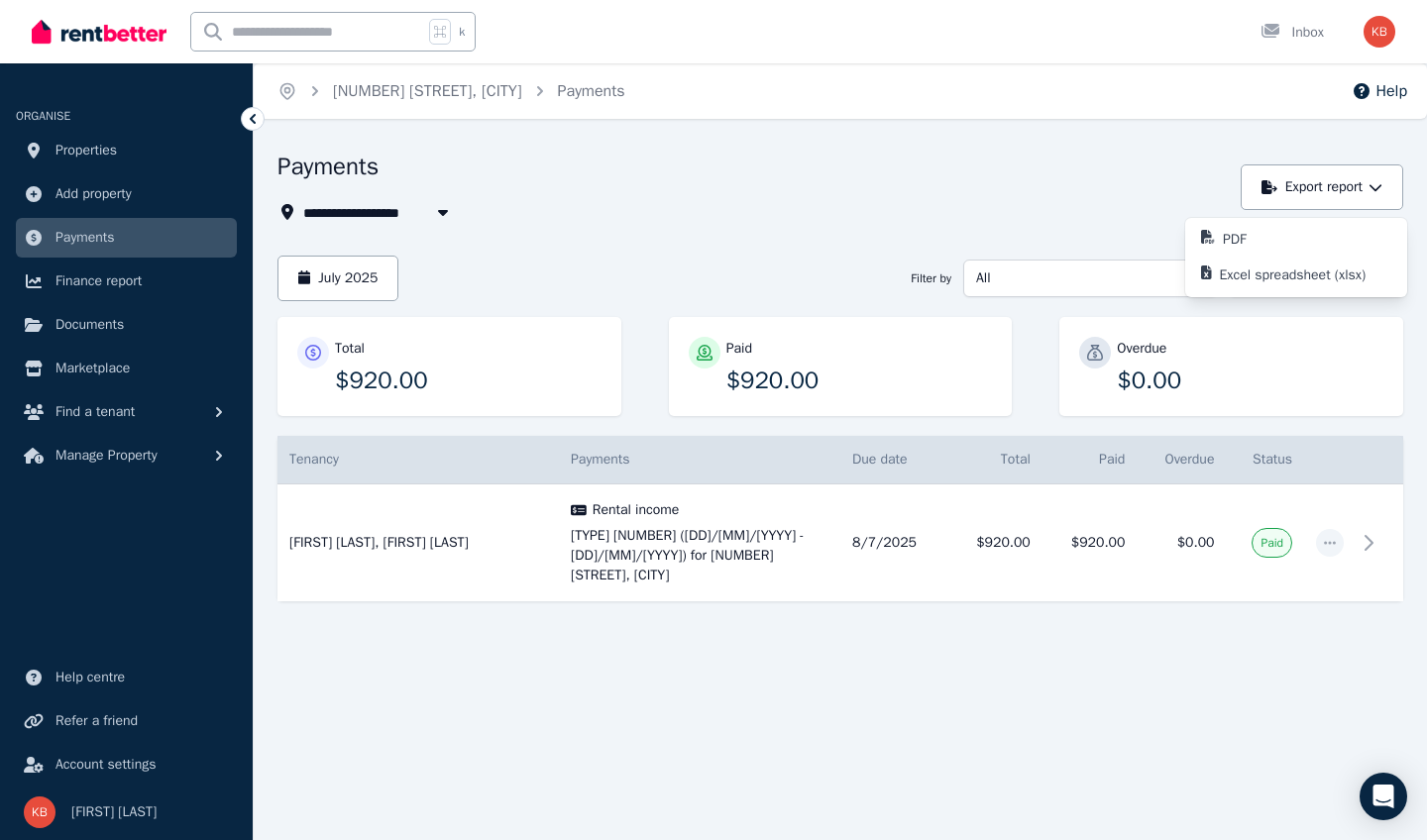 click on "Payments" at bounding box center [753, 169] 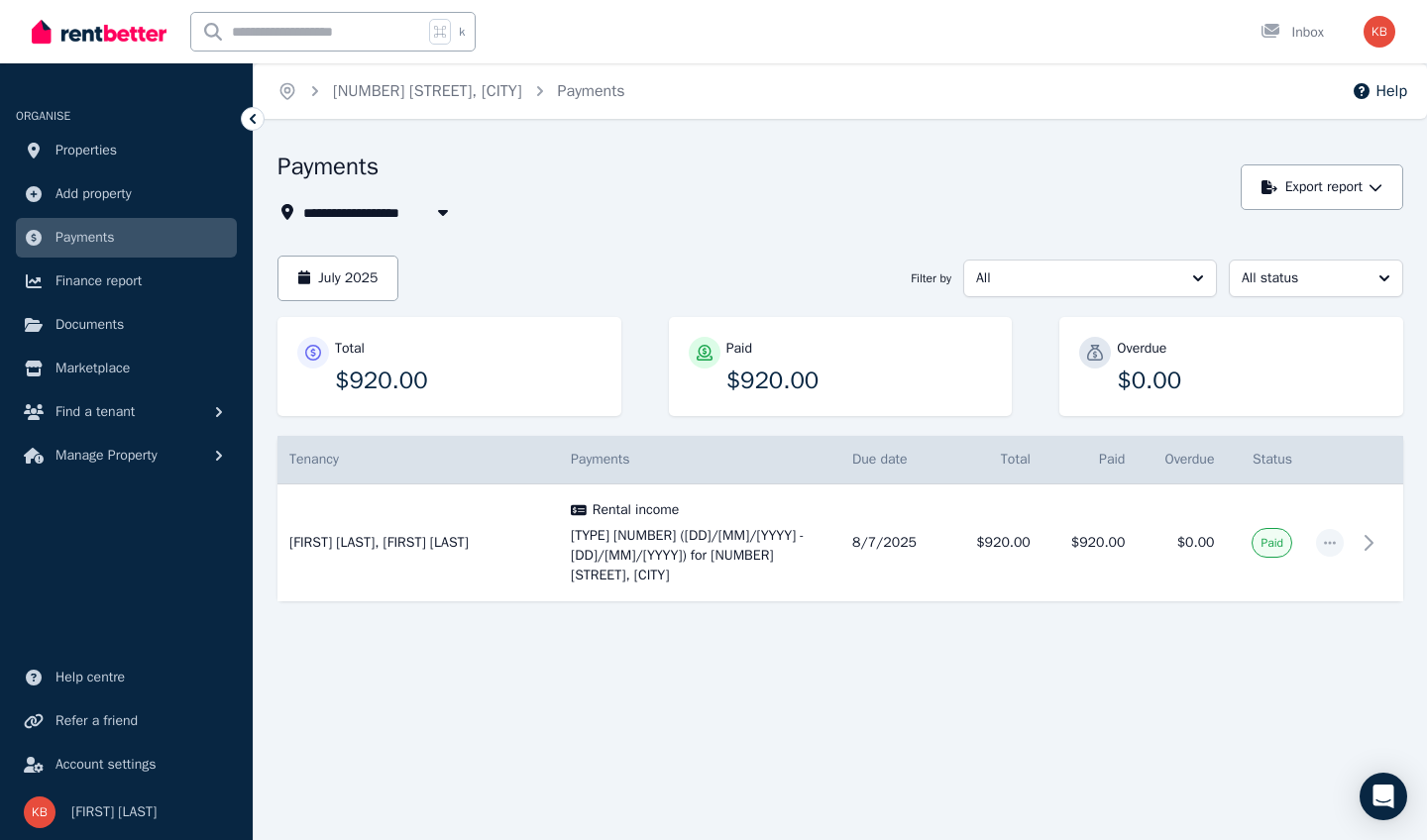 click on "All" at bounding box center (1090, 278) 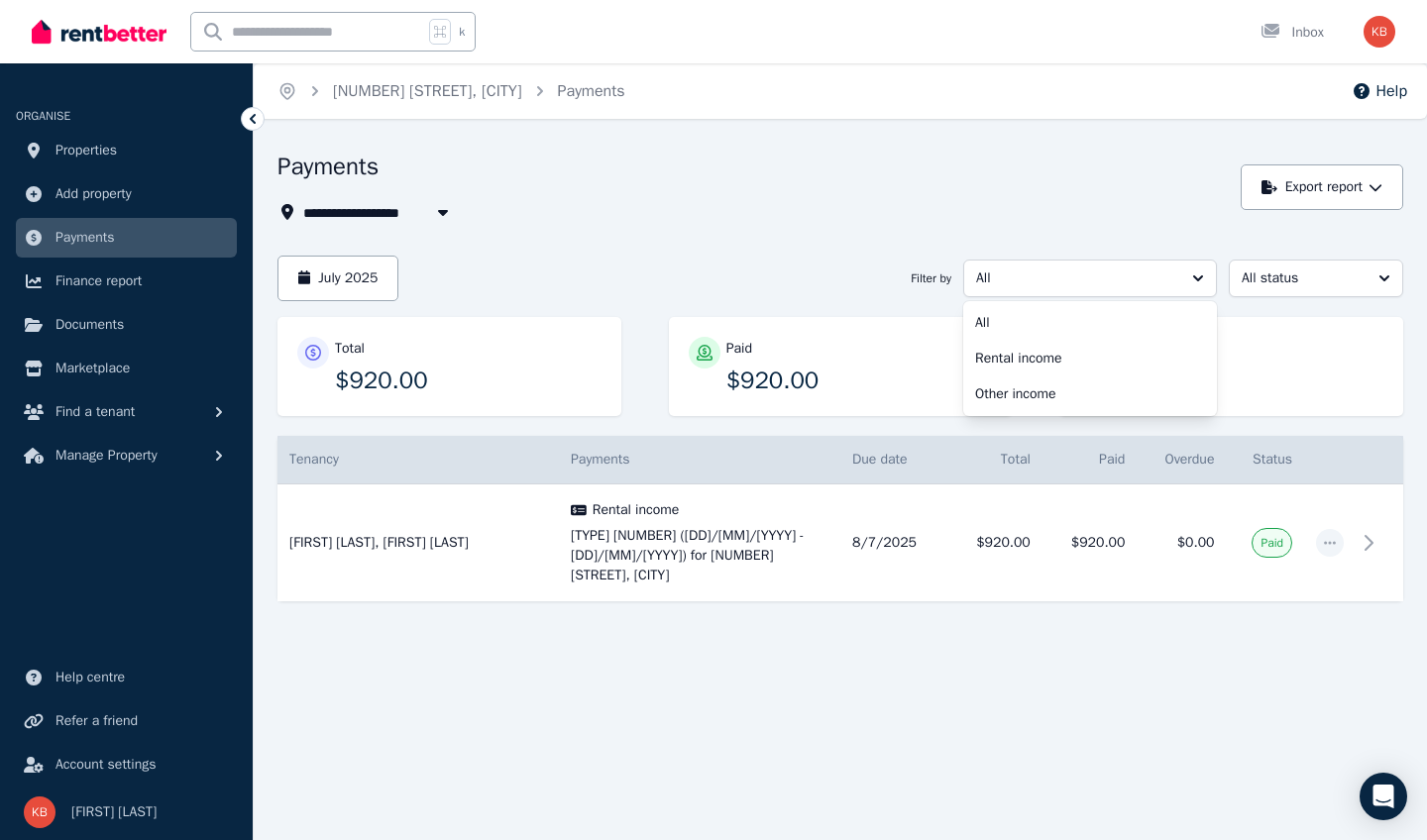 click on "[NUMBER] [STREET], [CITY] [REDACTED]" at bounding box center [753, 212] 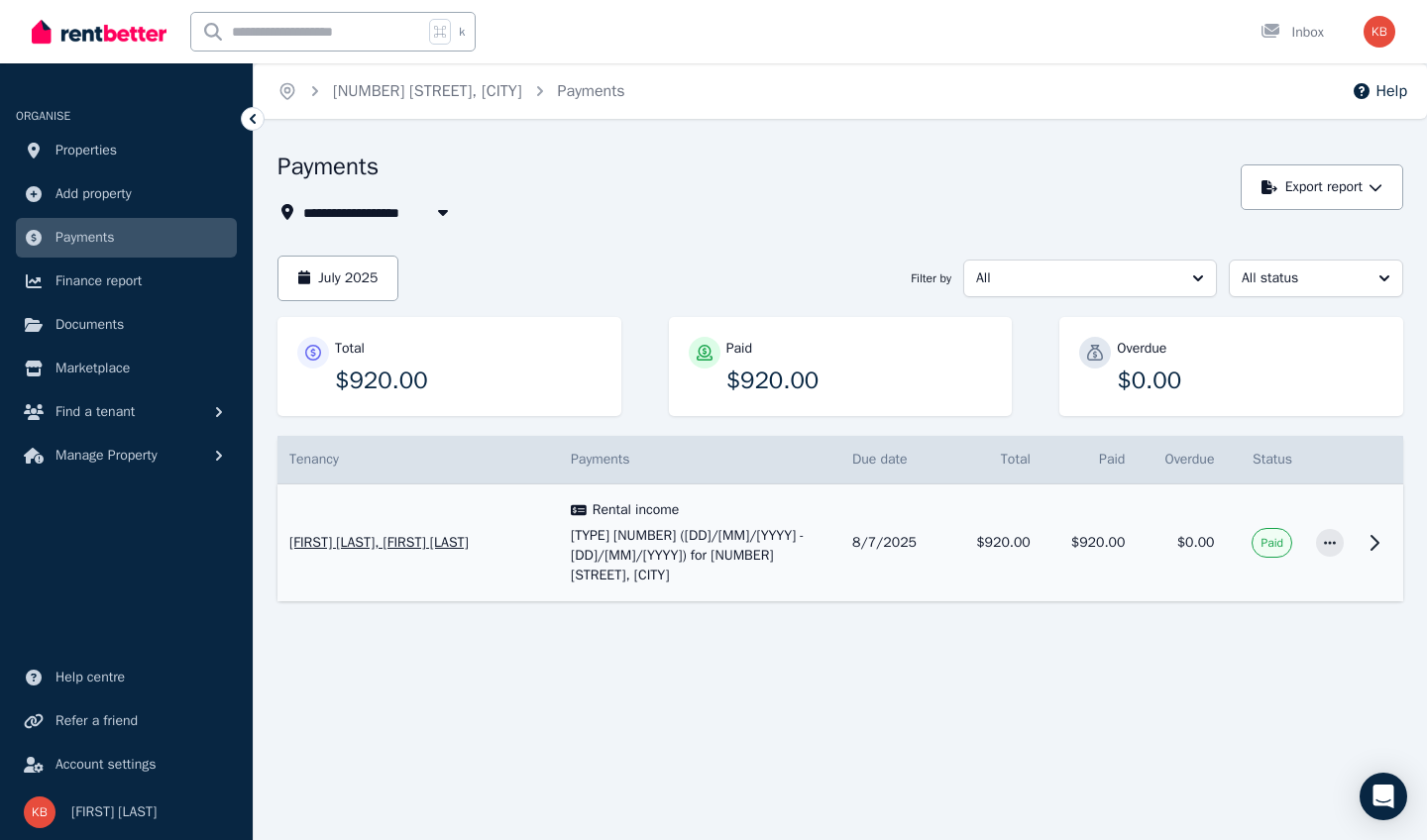 click 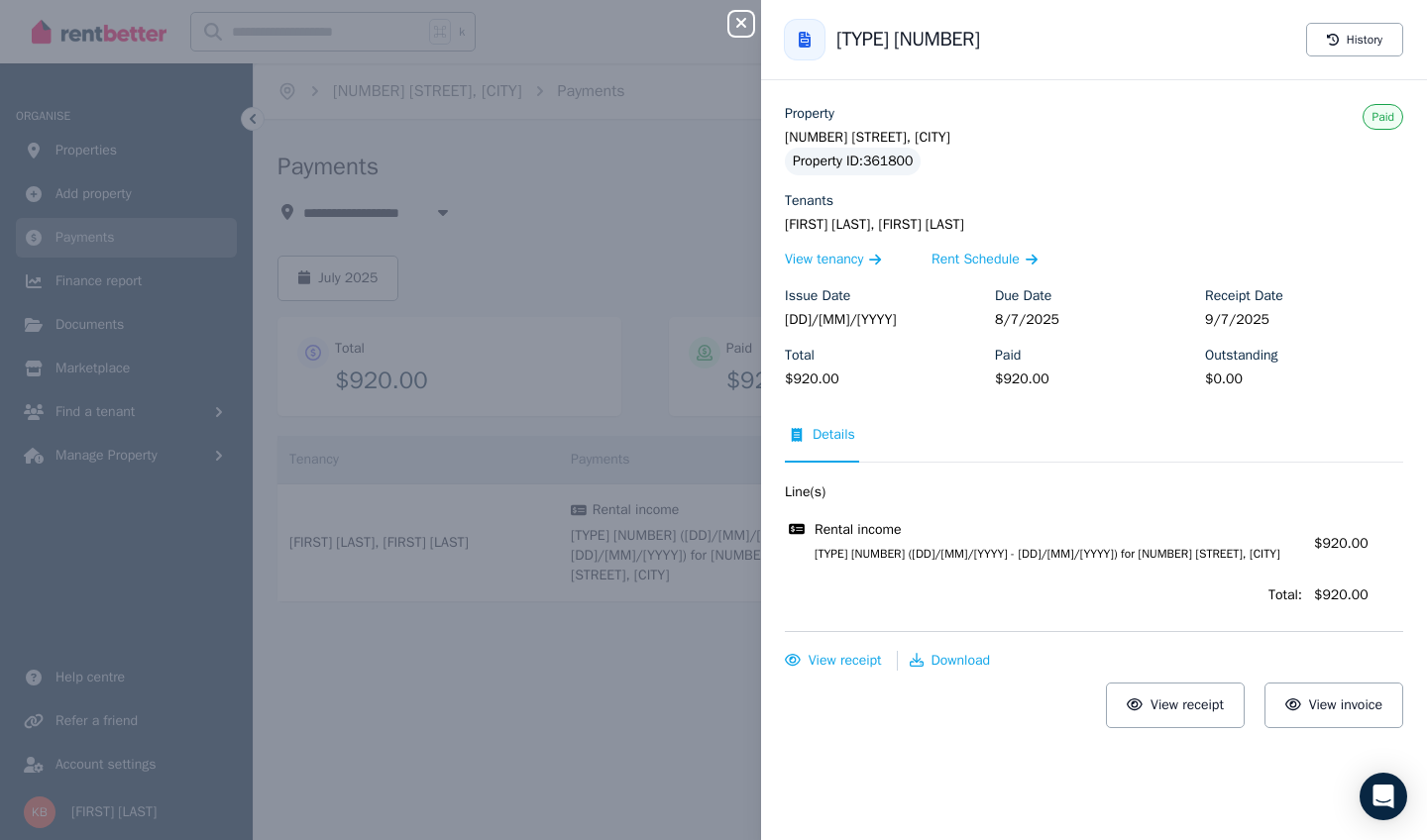 click 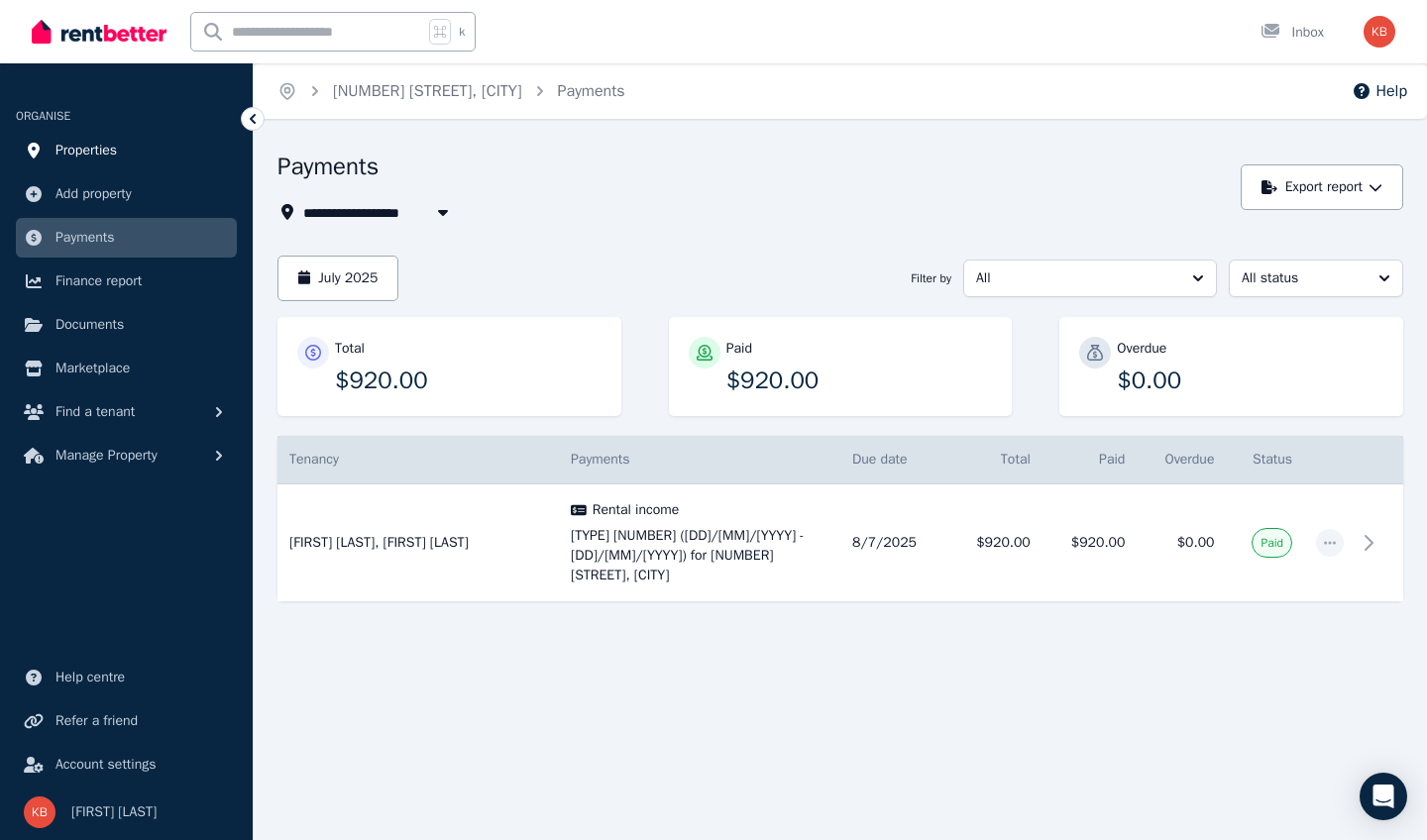 click on "Properties" at bounding box center (86, 151) 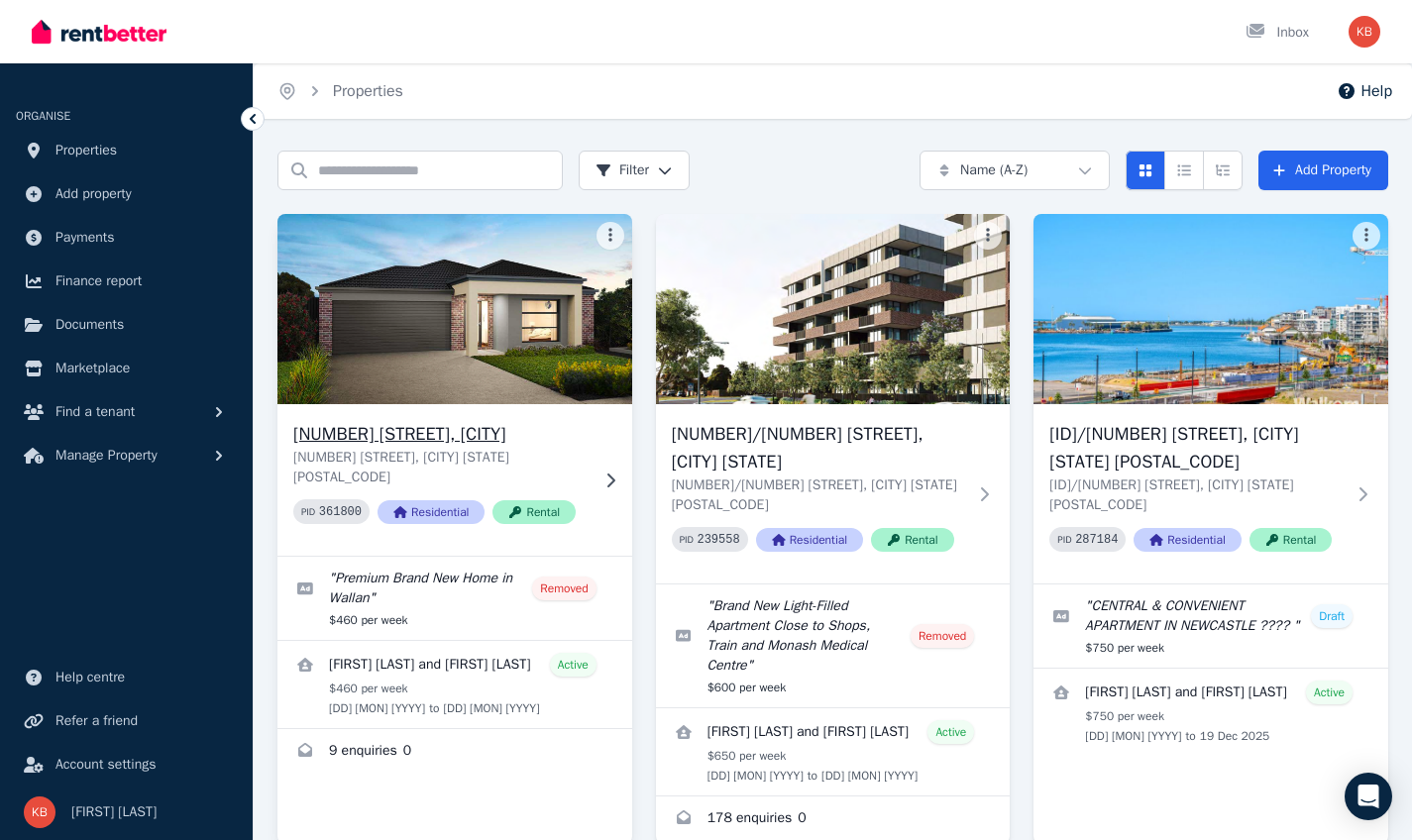 click on "[NUMBER] [STREET], [CITY] [NUMBER] [NUMBER] [STATE] [POSTAL_CODE] [ID] [TYPE]" at bounding box center [455, 479] 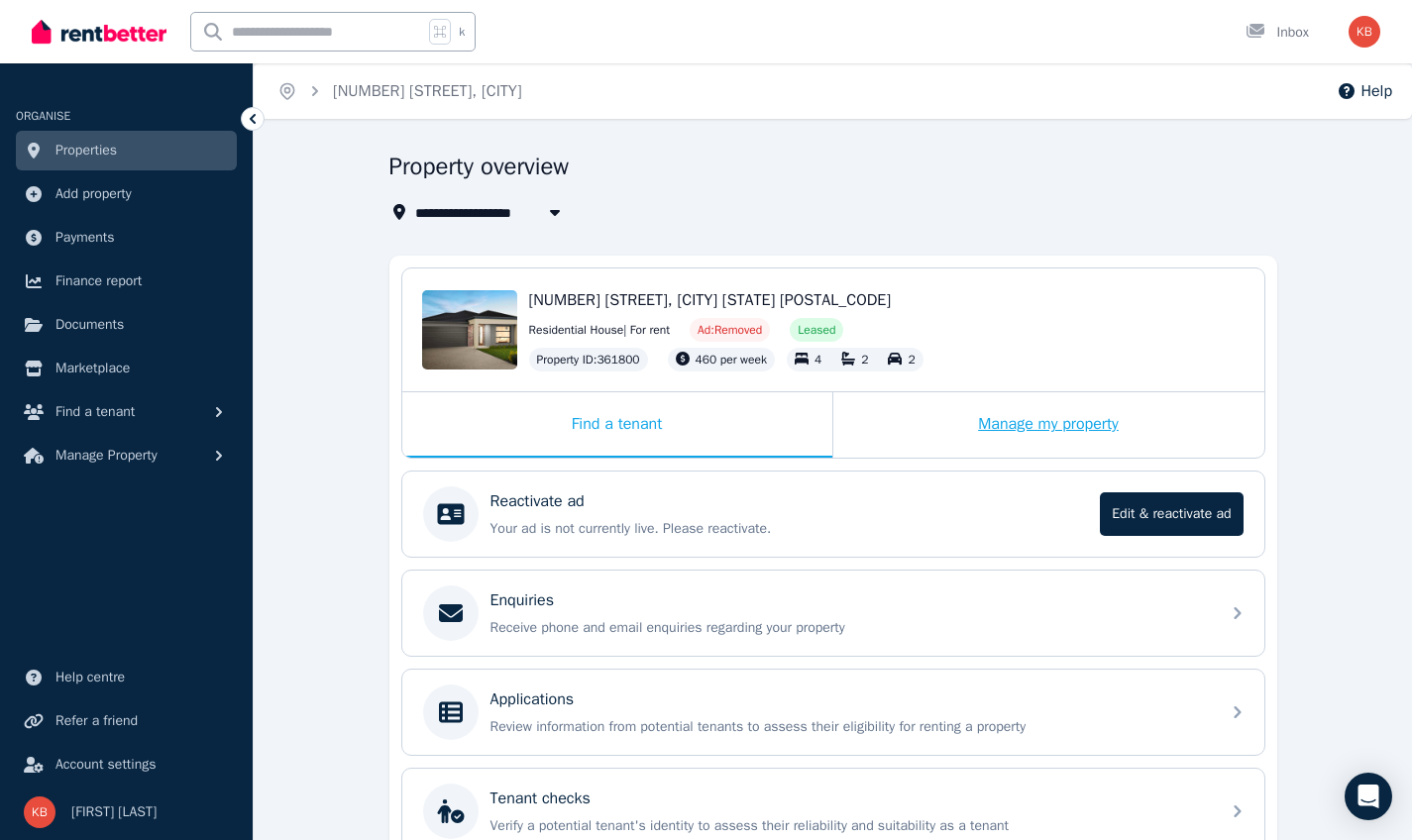 click on "Manage my property" at bounding box center [1048, 425] 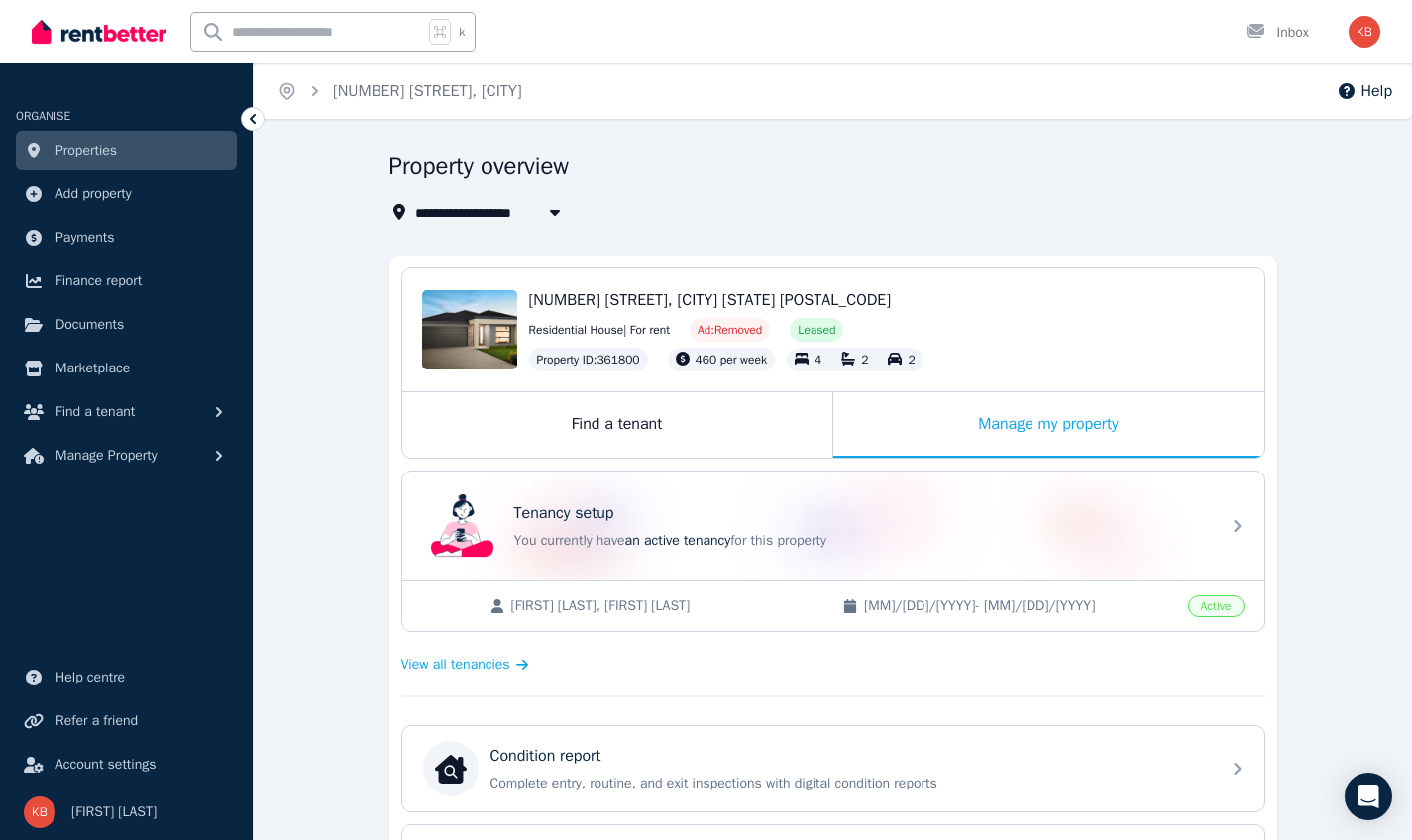 click on "[MM]/[DD]/[YYYY]  -   [MM]/[DD]/[YYYY]" at bounding box center (1020, 606) 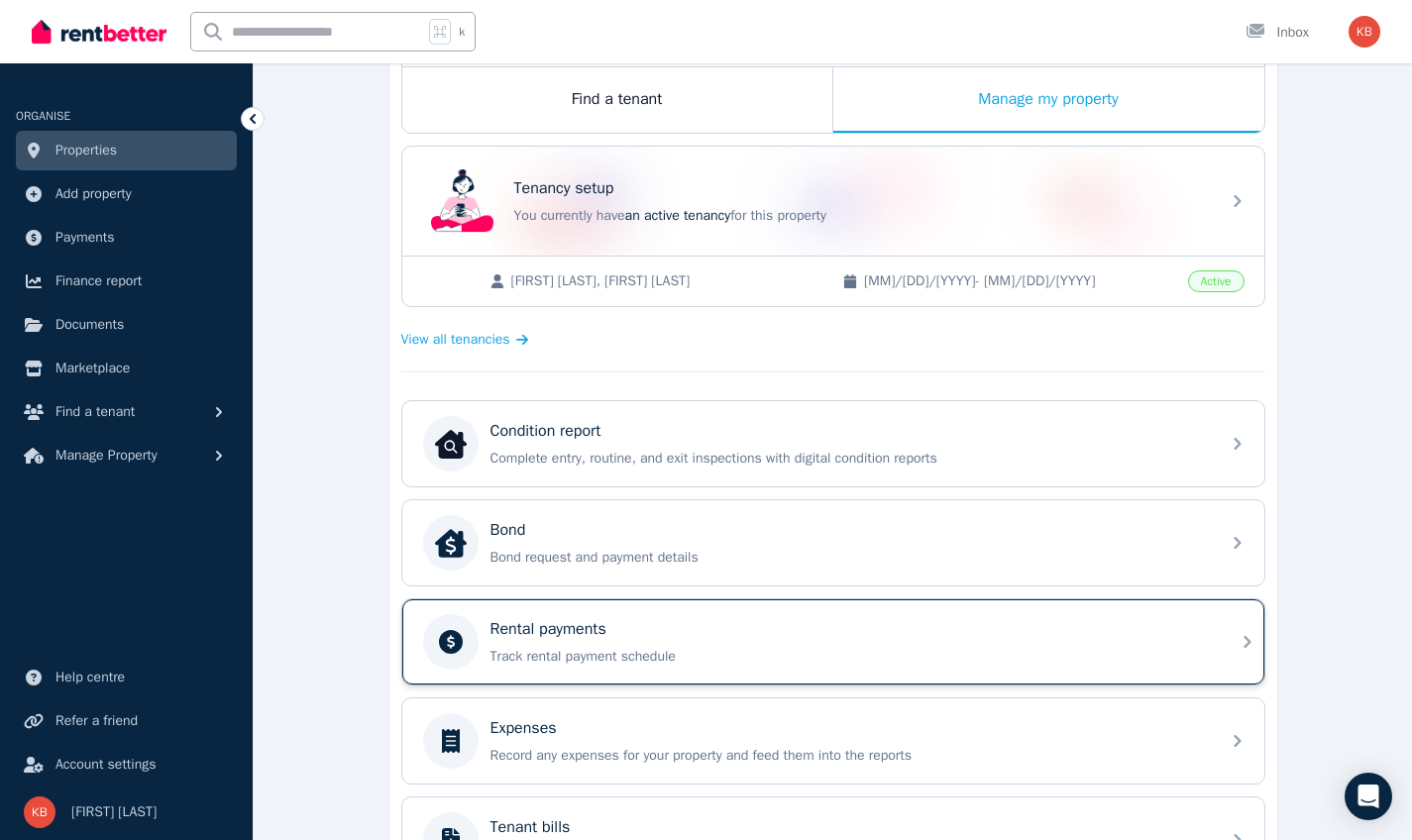 scroll, scrollTop: 489, scrollLeft: 0, axis: vertical 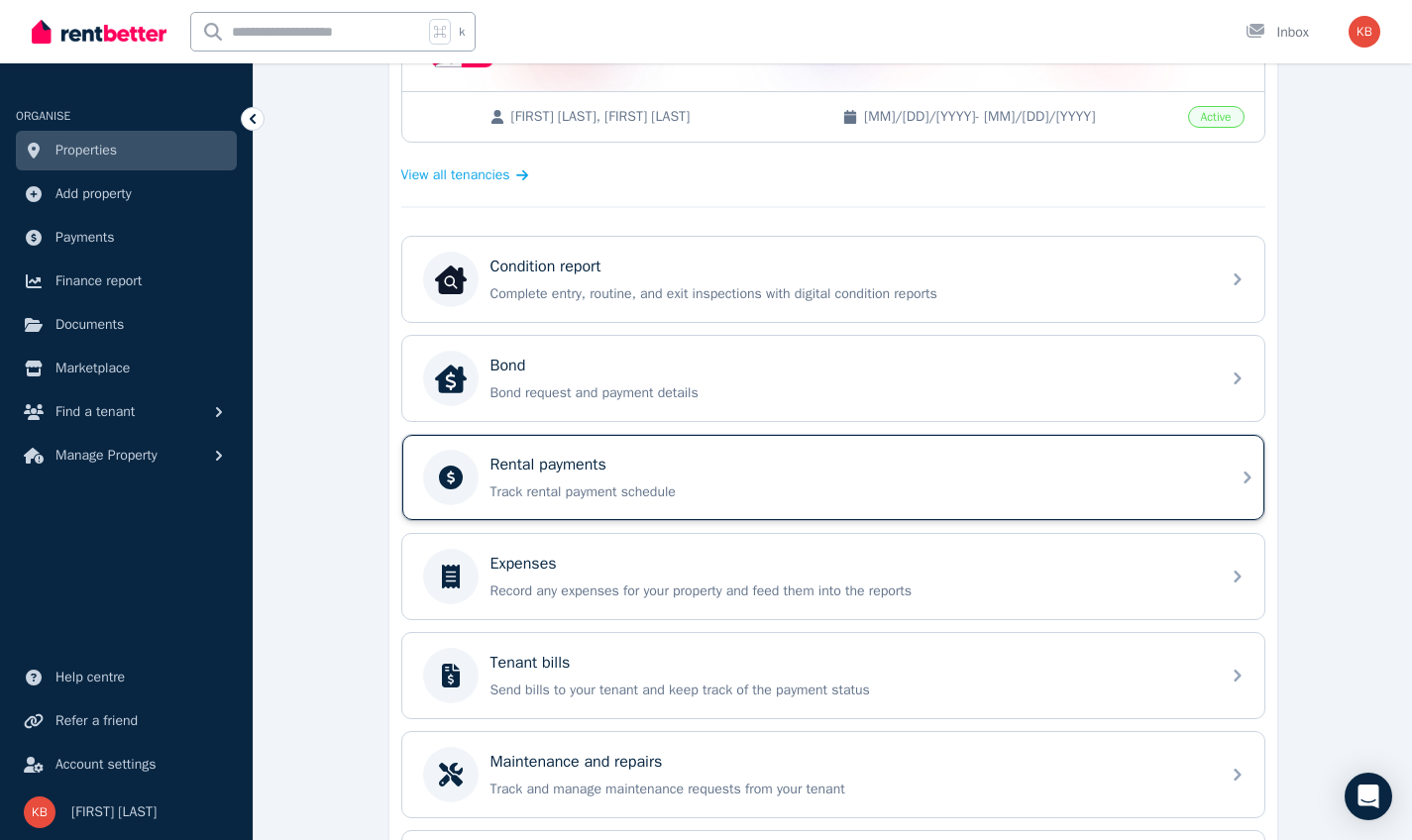 click on "Track rental payment schedule" at bounding box center (849, 492) 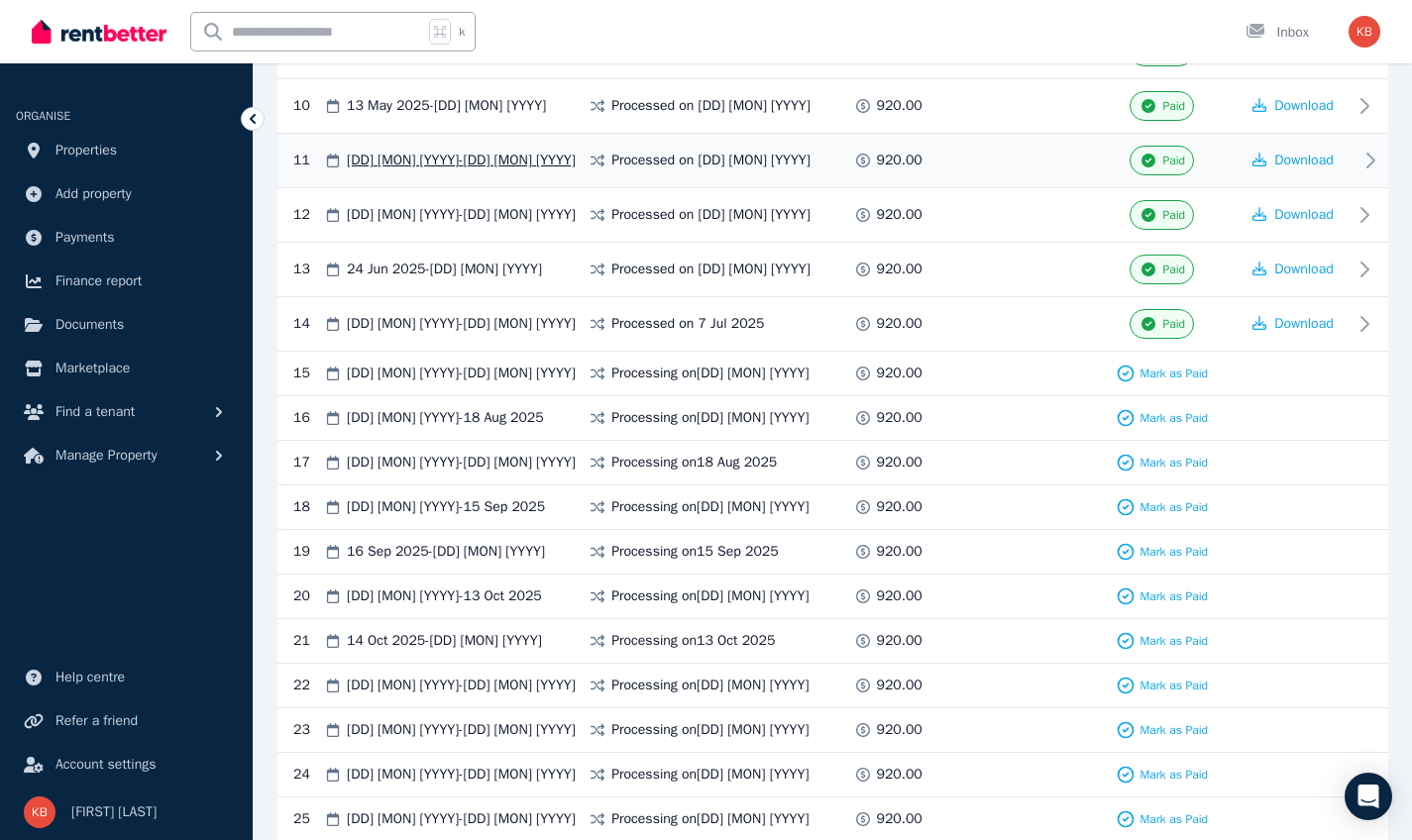 scroll, scrollTop: 858, scrollLeft: 0, axis: vertical 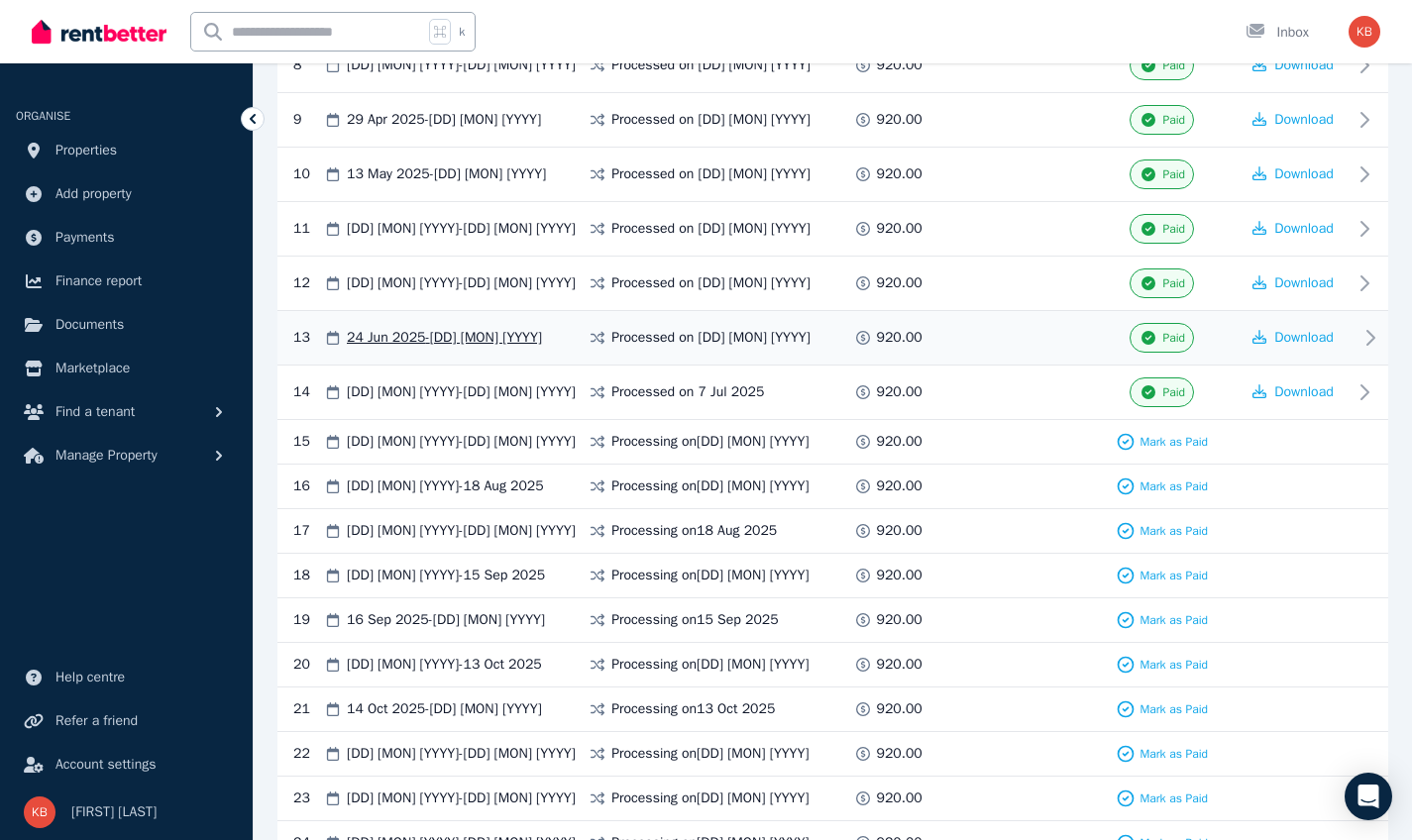 click on "[DD] [MON] [YYYY]  -  [DD] [MON] [YYYY]" at bounding box center (444, 338) 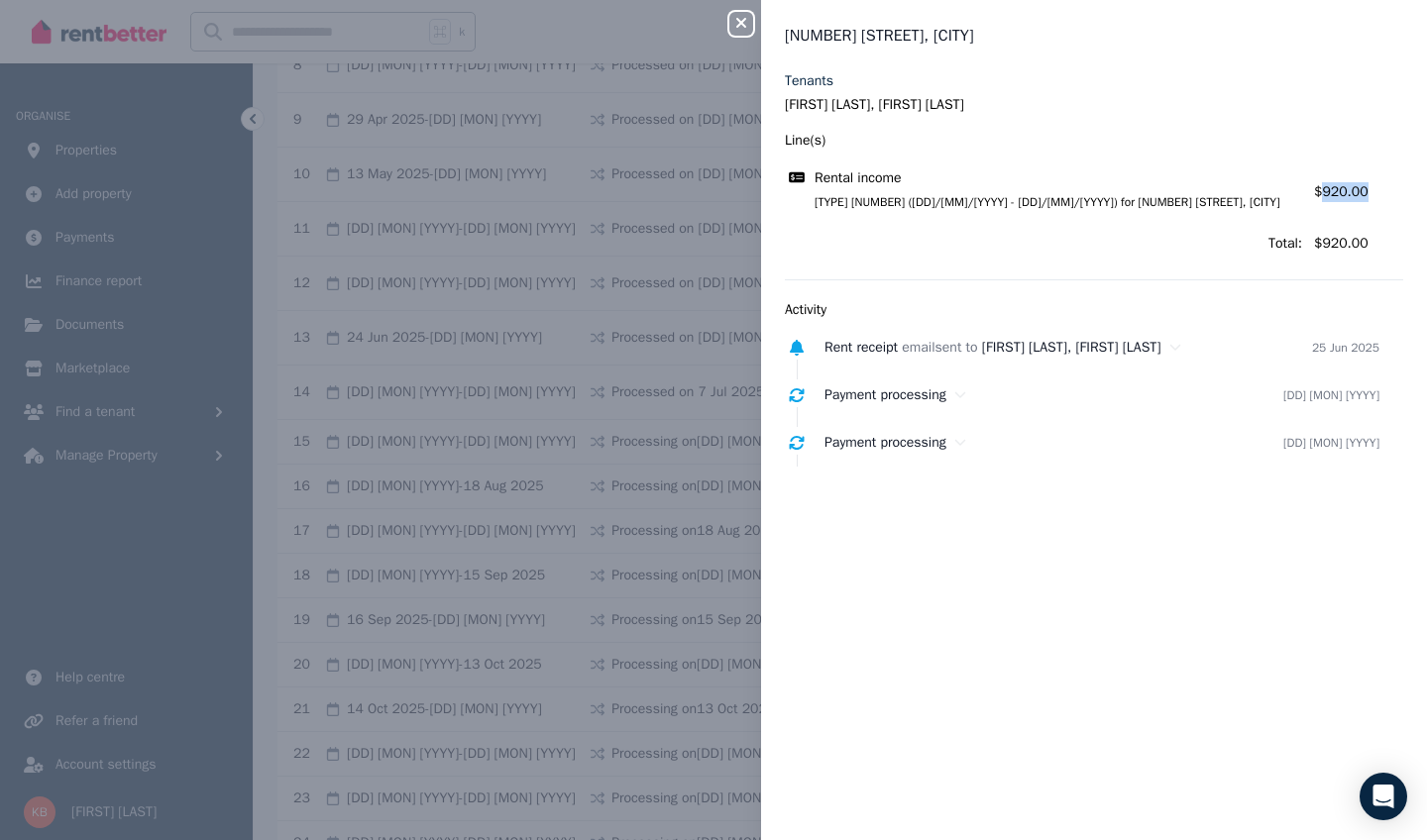 drag, startPoint x: 1310, startPoint y: 191, endPoint x: 1354, endPoint y: 189, distance: 44.04543 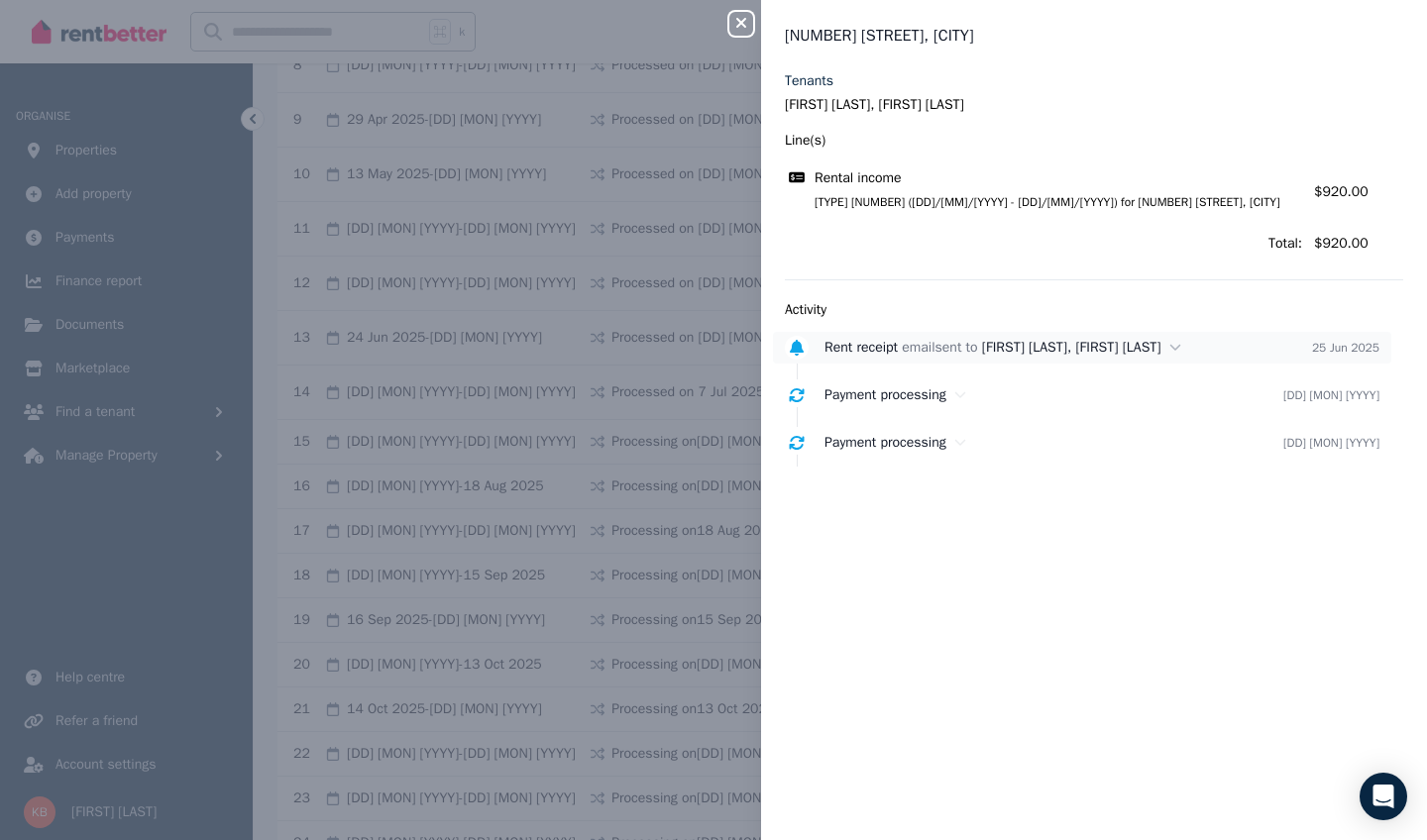 click on "[TYPE] [NUMBER] email sent to [FIRST] [LAST], [FIRST] [LAST] [DD] [MON] [YYYY]" at bounding box center [1082, 348] 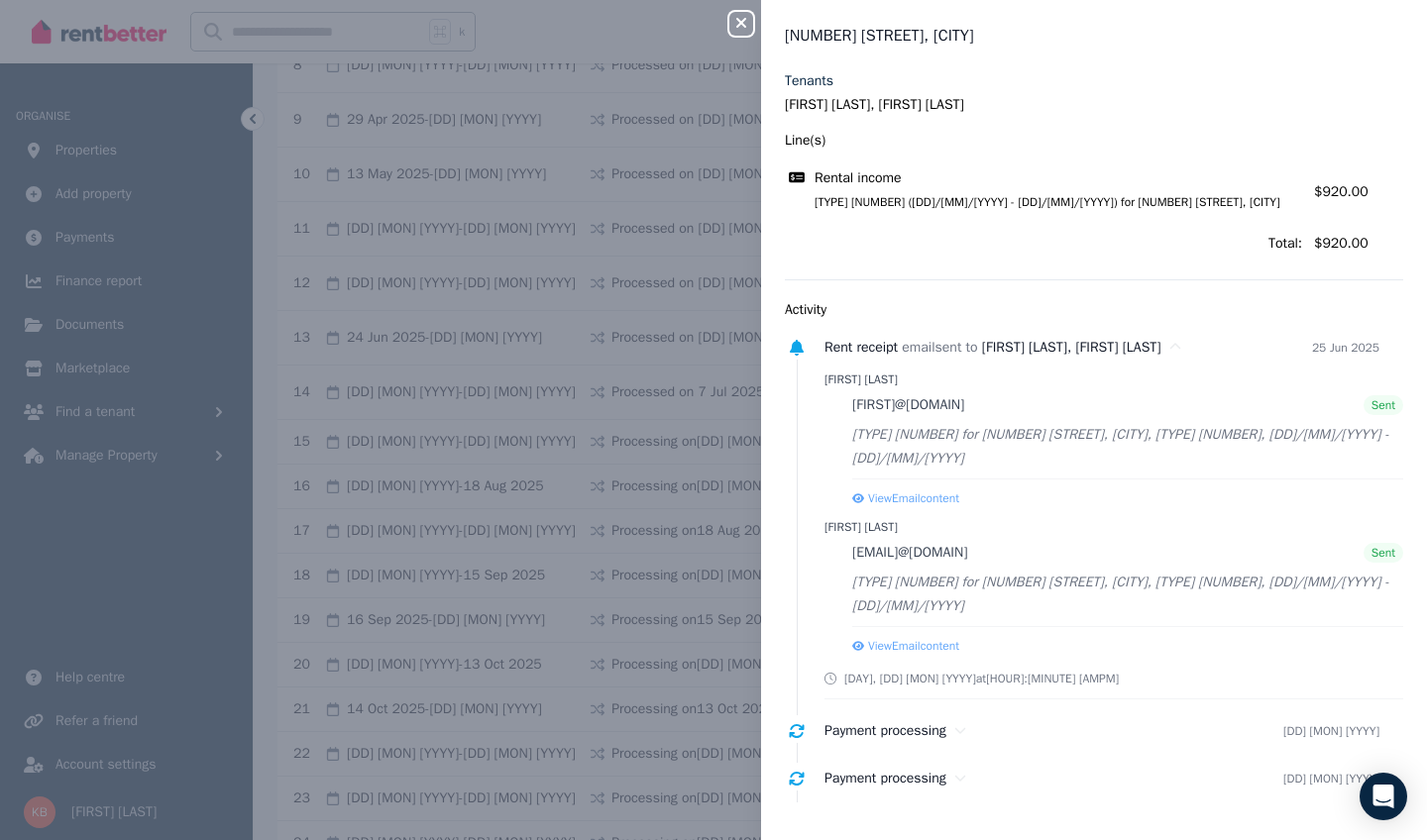 click on "Close panel [NUMBER] [STREET], [CITY] Tenants [FIRST] [LAST], [FIRST] [LAST] Line(s) [TYPE] [TYPE] [NUMBER] ([DD]/[MM]/[YYYY] - [DD]/[MM]/[YYYY]) for [NUMBER] [STREET], [CITY] Amount: [CURRENCY][AMOUNT] Total: [CURRENCY][AMOUNT] Activity [TYPE] [NUMBER] email sent to [FIRST] [LAST], [FIRST] [LAST] [DD] [MON] [YYYY] [FIRST] [LAST] [FIRST]@[DOMAIN] Sent [TYPE] [NUMBER] for [NUMBER] [STREET], [CITY], [TYPE] [NUMBER], [DD]/[MM]/[YYYY] - [DD]/[MM]/[YYYY] View Email content [FIRST] [LAST] [FIRST]@[DOMAIN] Sent [TYPE] [NUMBER] for [NUMBER] [STREET], [CITY], [TYPE] [NUMBER], [DD]/[MM]/[YYYY] - [DD]/[MM]/[YYYY] View Email content [DAY], [DD] [MON] [YYYY] at [HOUR]:[MINUTE] [AMPM] Payment processing [DD] [MON] [YYYY] Payment processing [DD] [MON] [YYYY]" at bounding box center (714, 420) 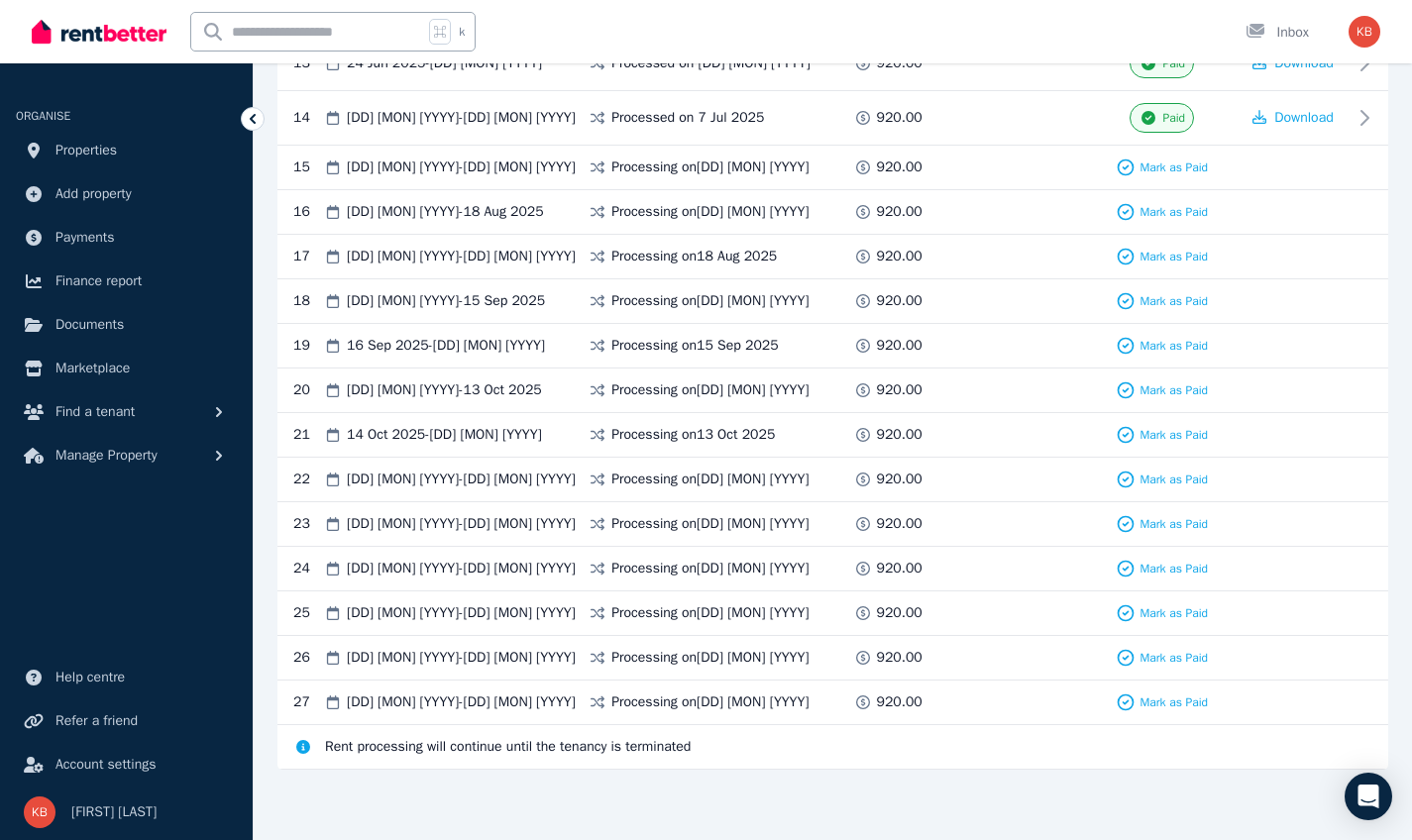 scroll, scrollTop: 0, scrollLeft: 0, axis: both 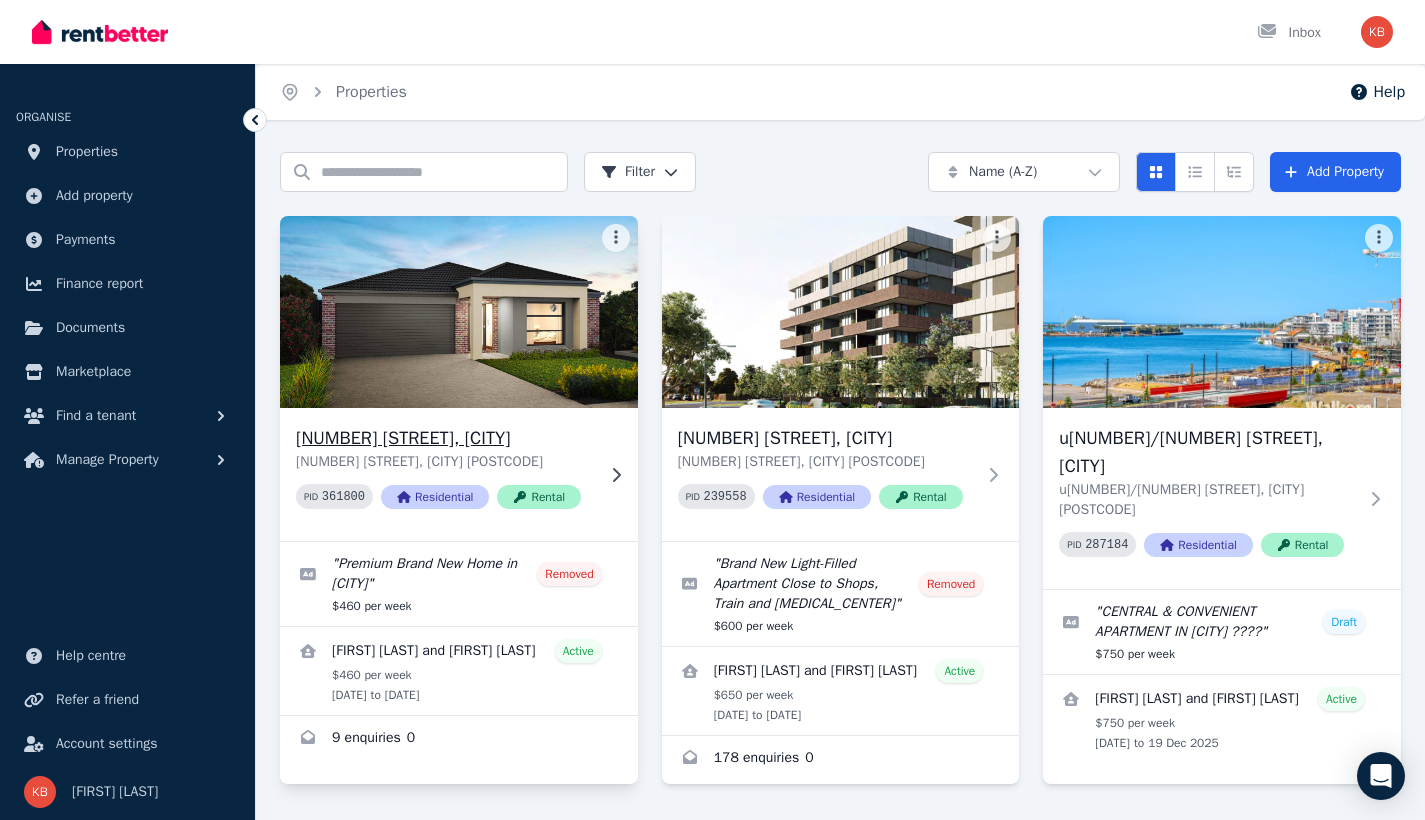 click on "[NUMBER] [STREET], [CITY] [NUMBER] [NUMBER] [STATE] [POSTAL_CODE] [ID] [TYPE]" at bounding box center (459, 474) 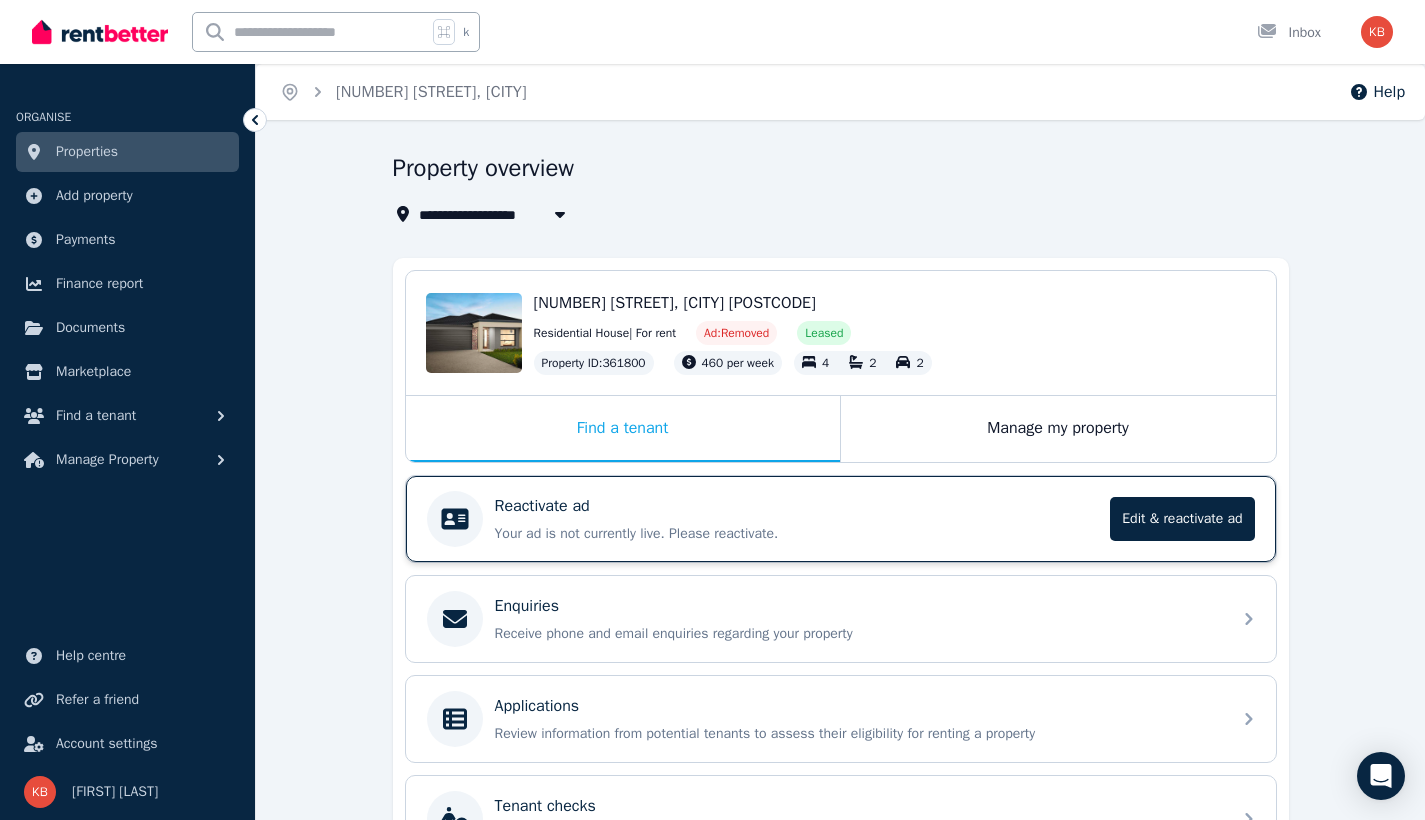 scroll, scrollTop: 231, scrollLeft: 0, axis: vertical 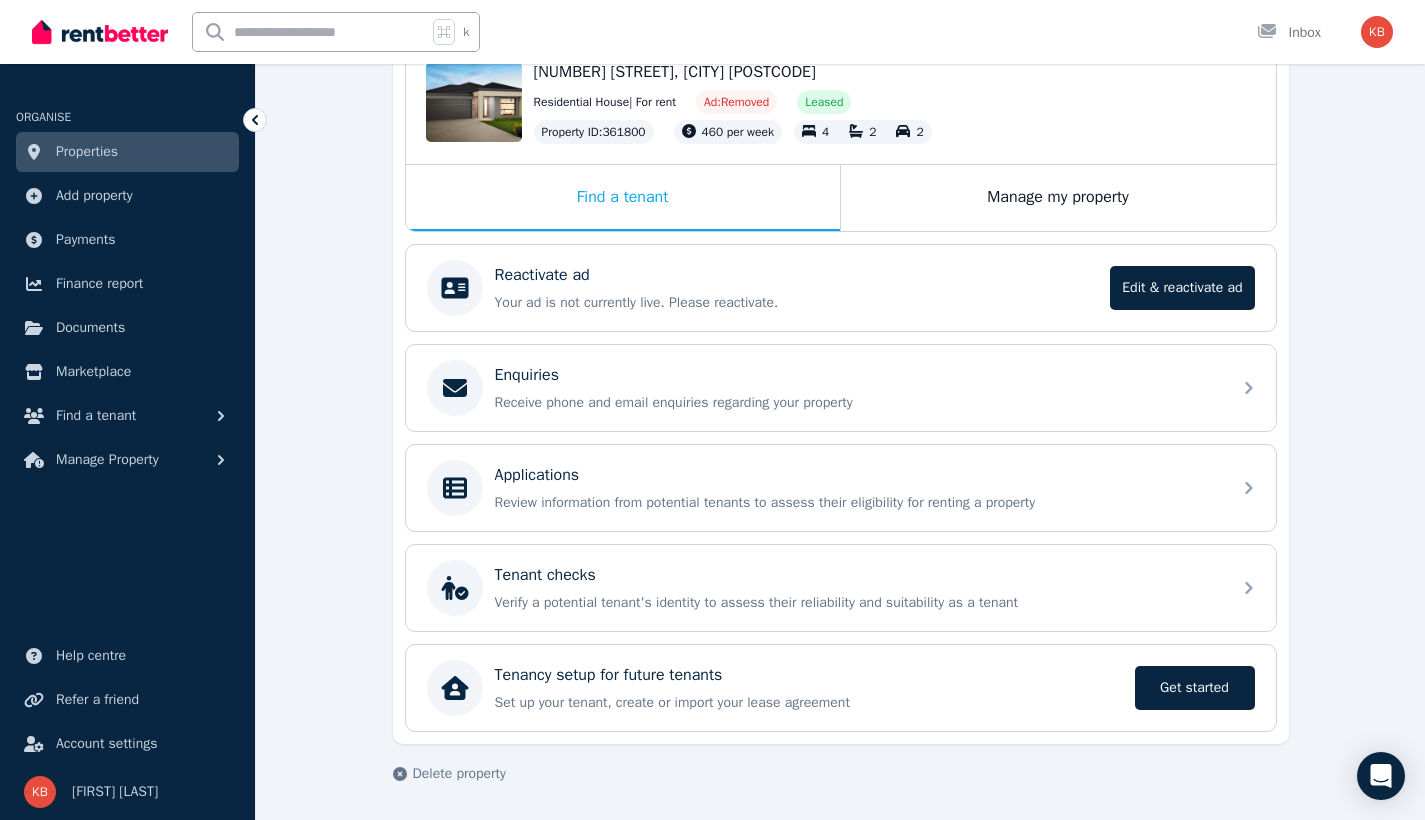 click on "Residential   House  | For rent Ad:  Removed Leased" at bounding box center (895, 102) 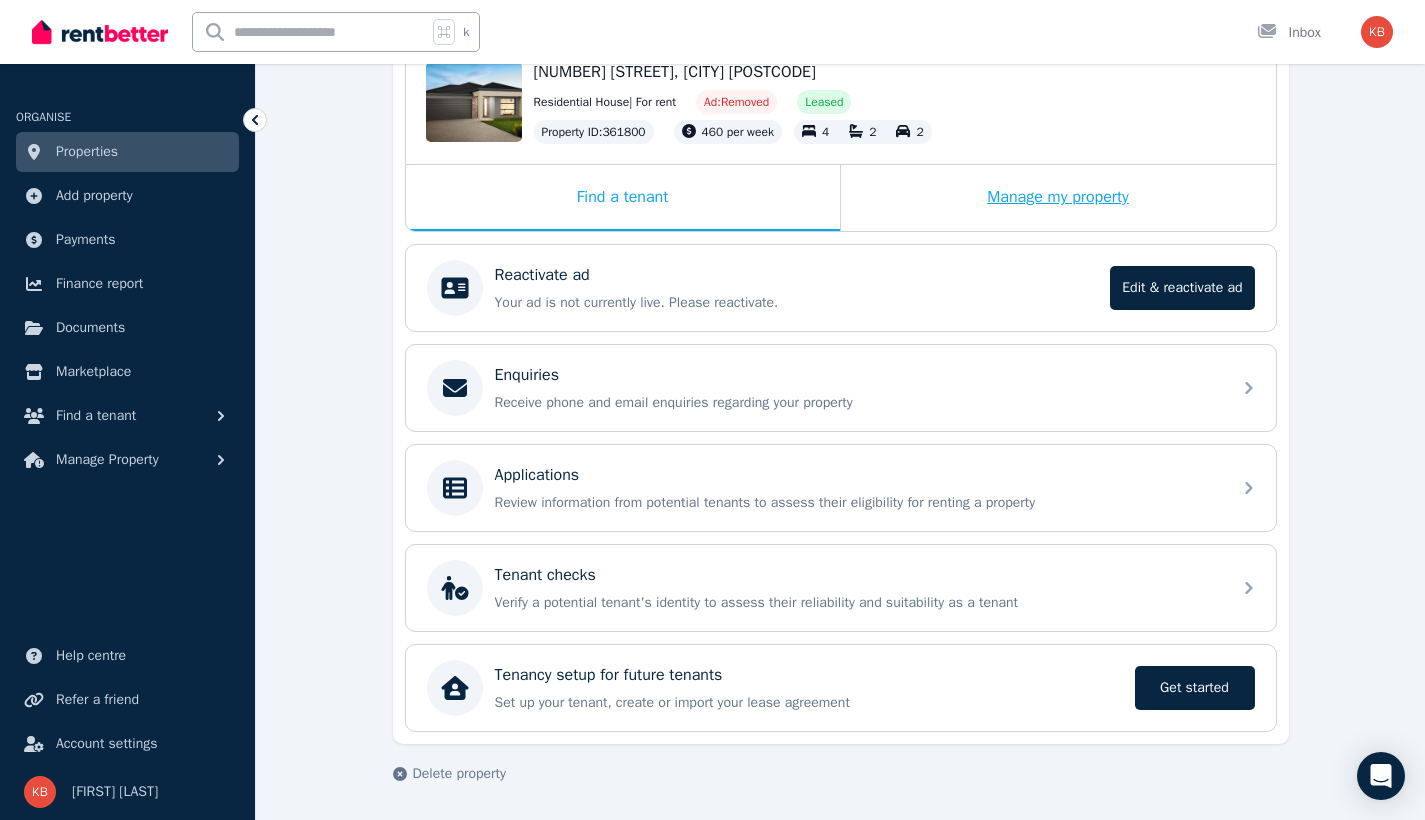 click on "Manage my property" at bounding box center (1058, 198) 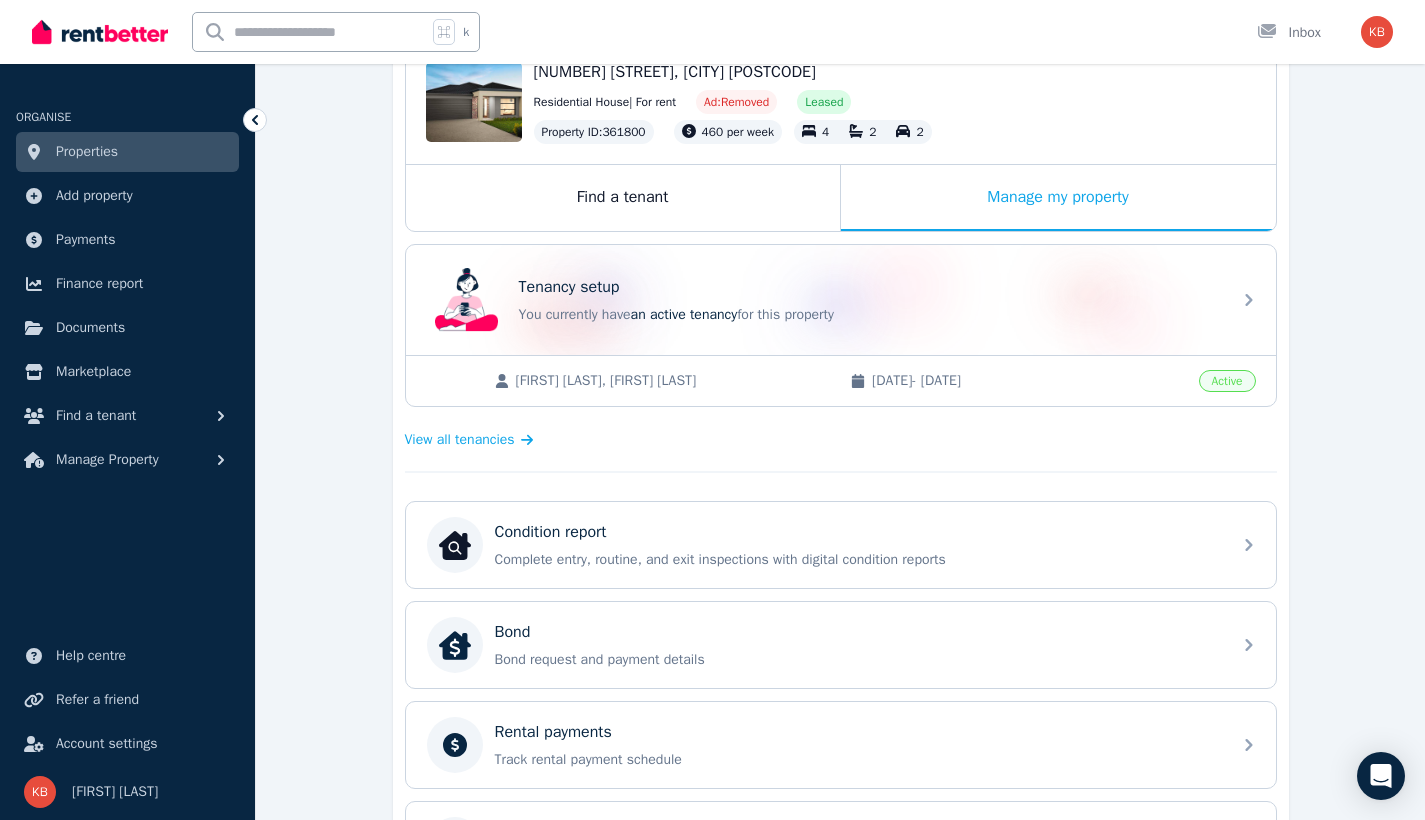 scroll, scrollTop: 679, scrollLeft: 0, axis: vertical 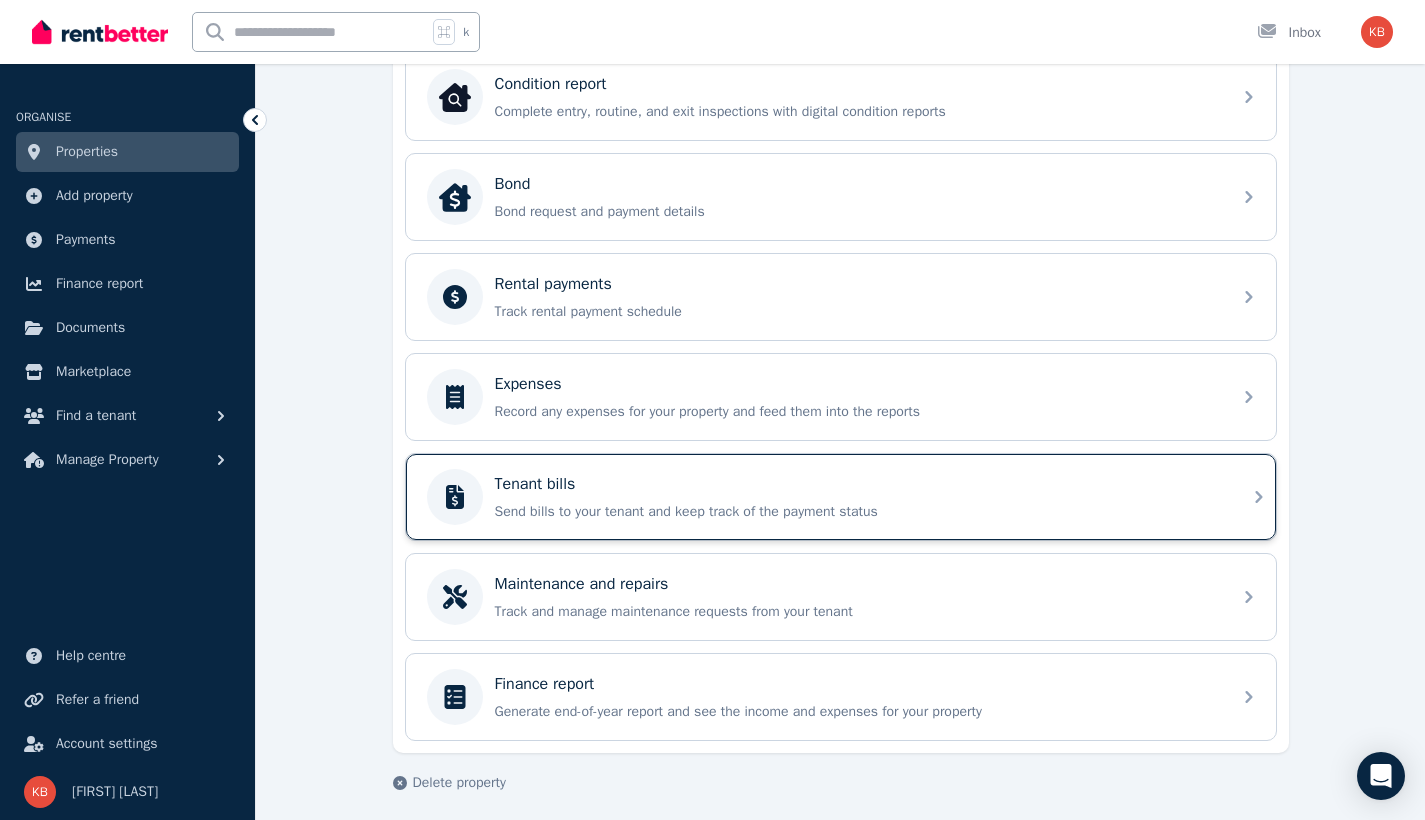 click on "Tenant bills Send bills to your tenant and keep track of the payment status" at bounding box center [857, 497] 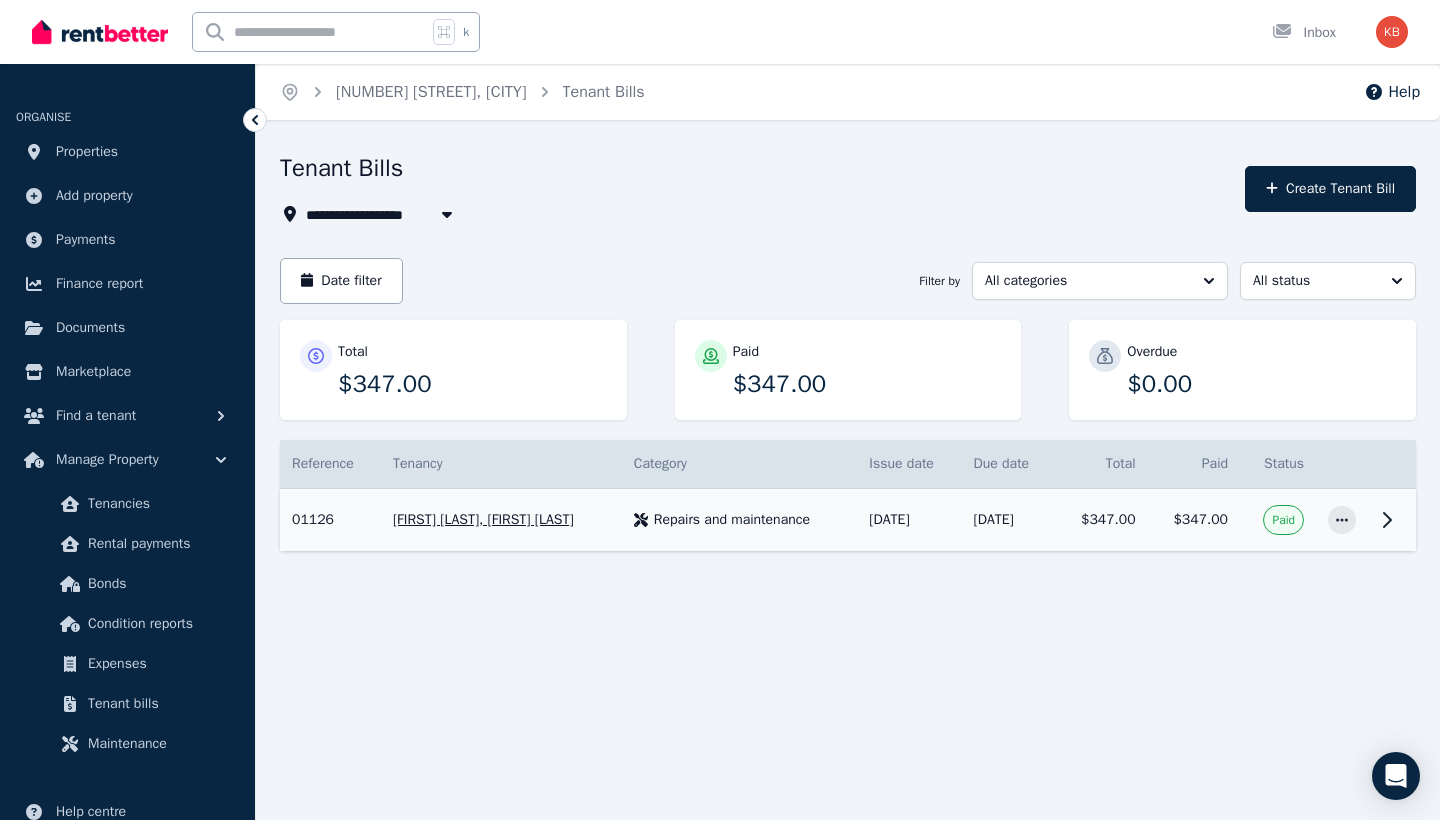 click on "[FIRST] [LAST], [FIRST] [LAST]" at bounding box center [501, 520] 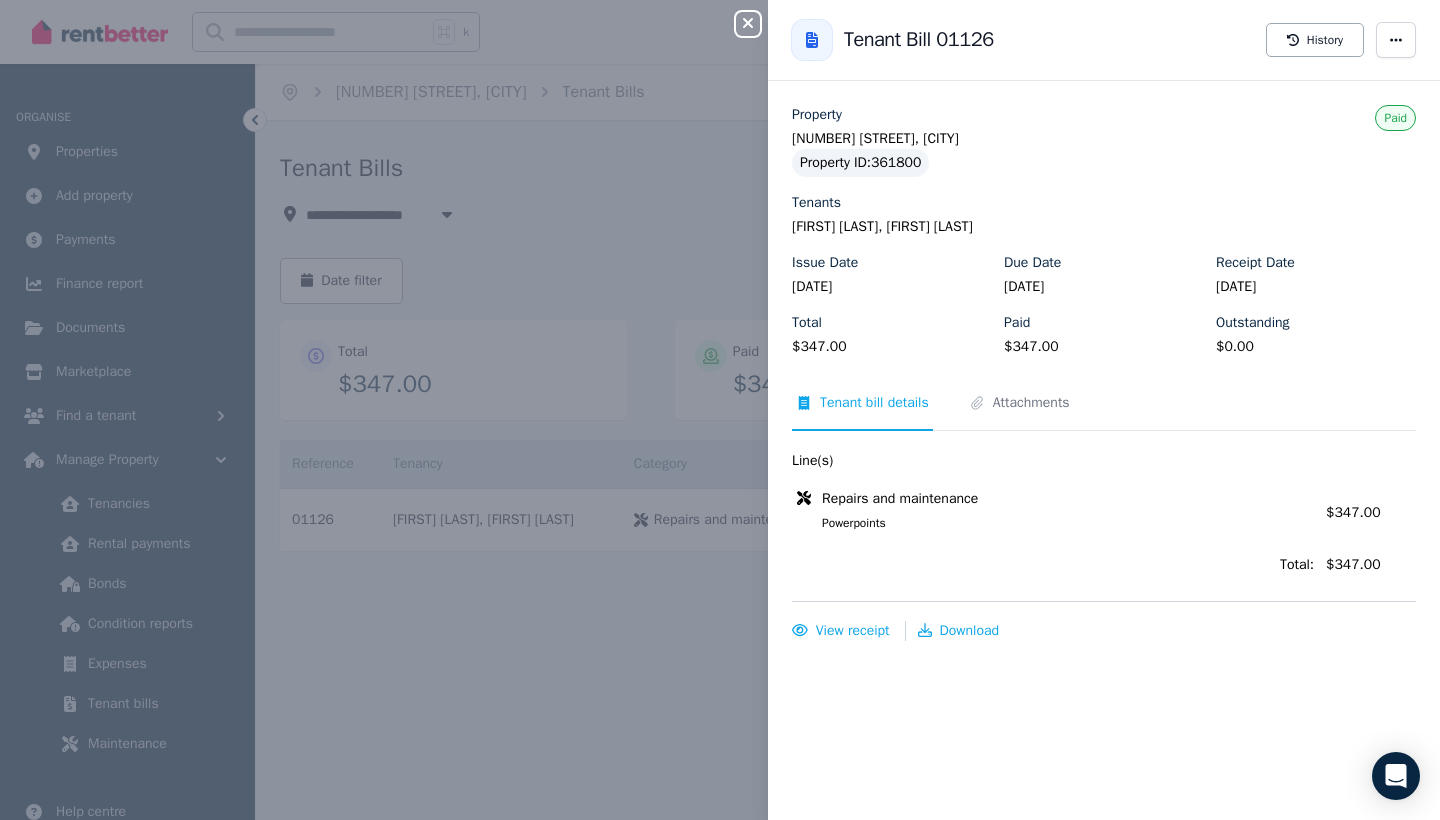click 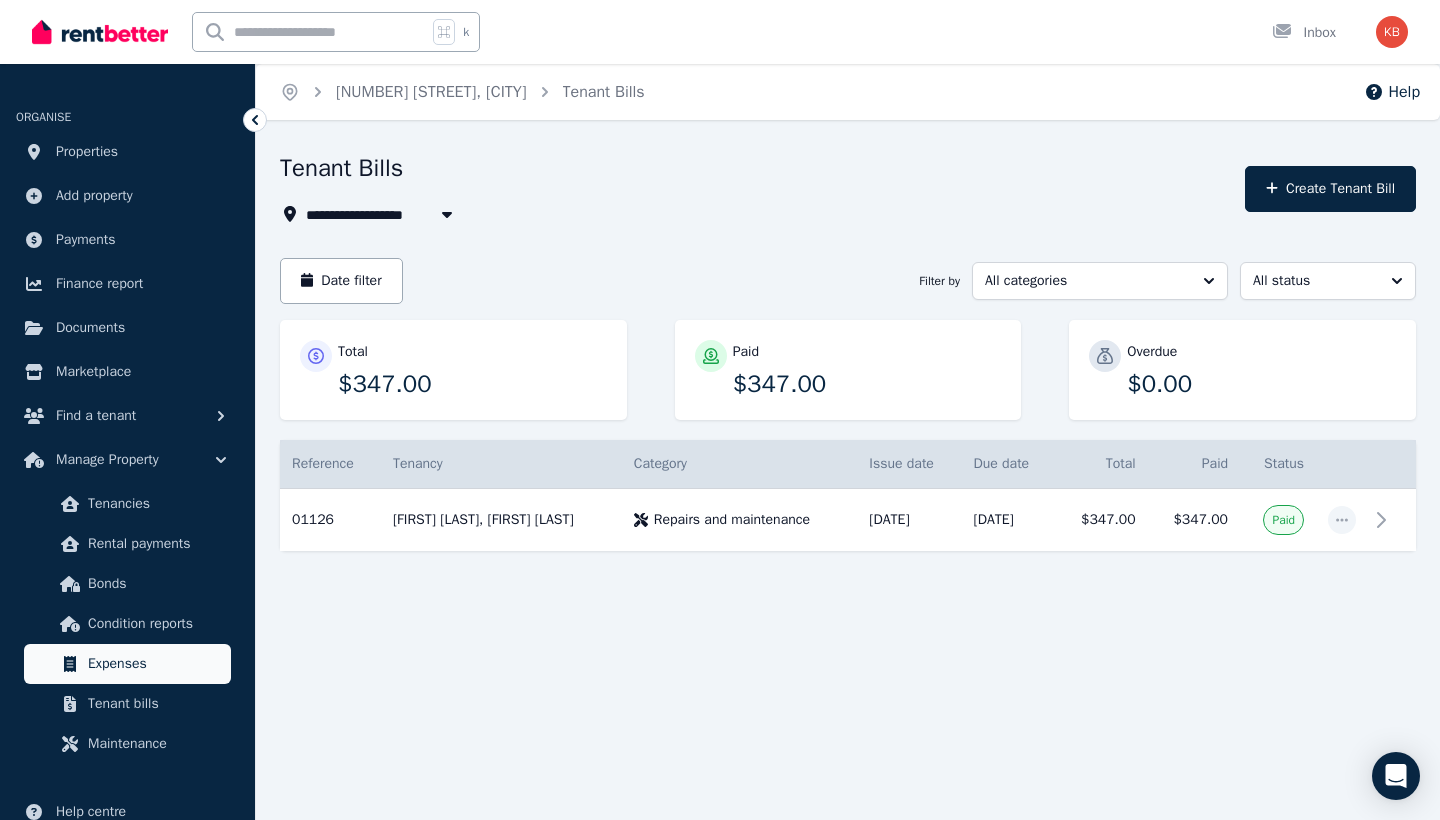 click on "Expenses" at bounding box center [155, 664] 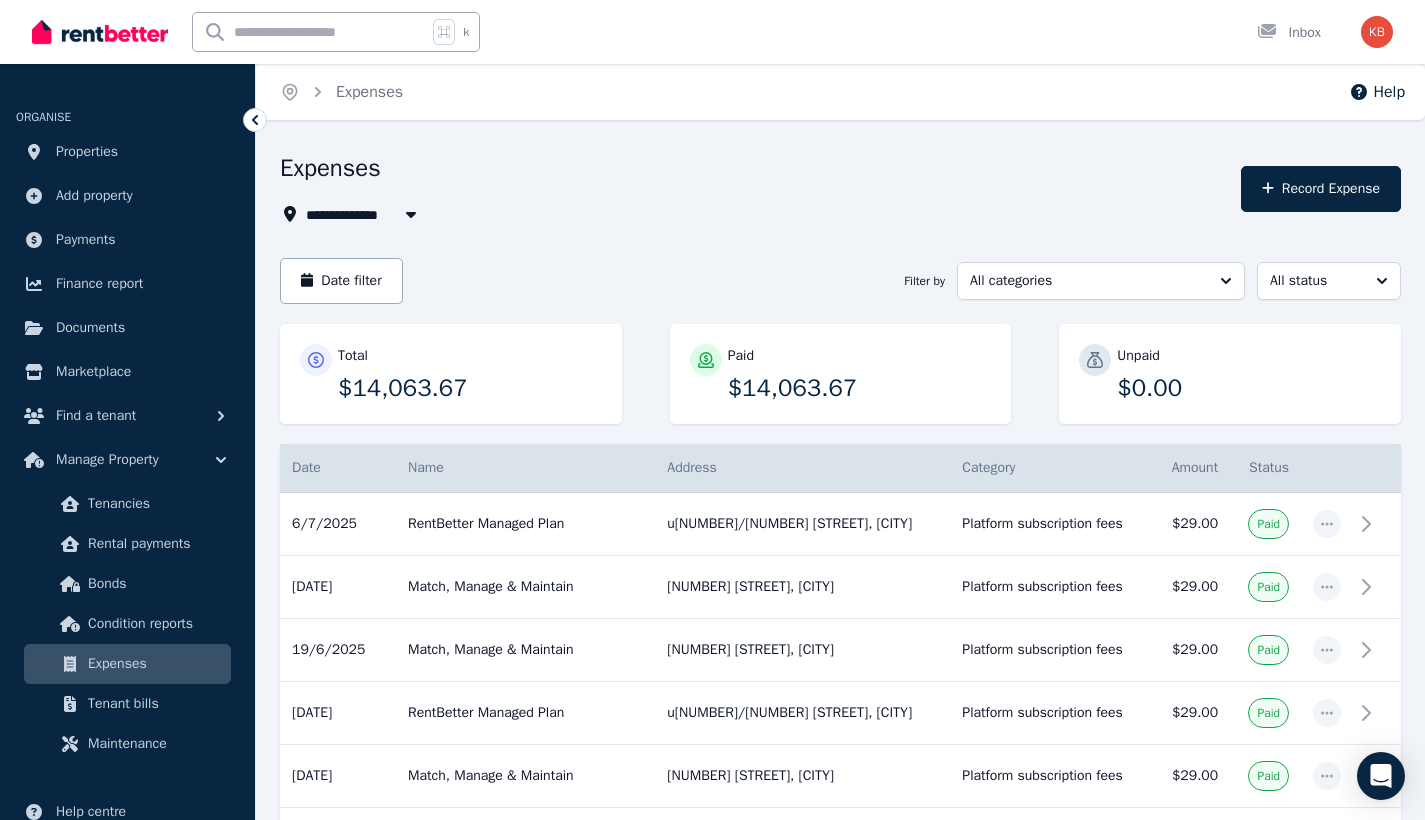 click on "**********" at bounding box center [754, 189] 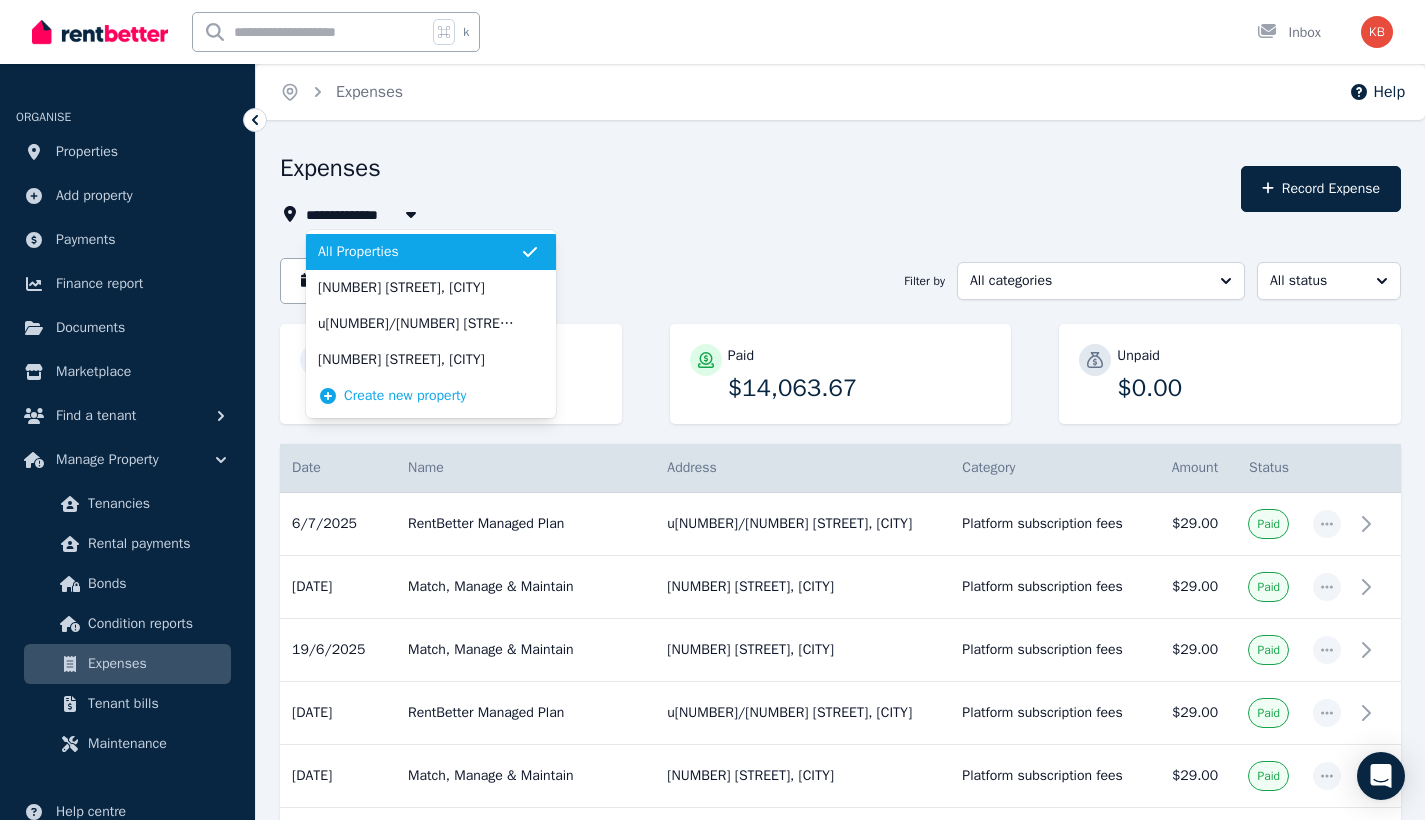 click on "[NUMBER] [STREET], [CITY]" at bounding box center (419, 288) 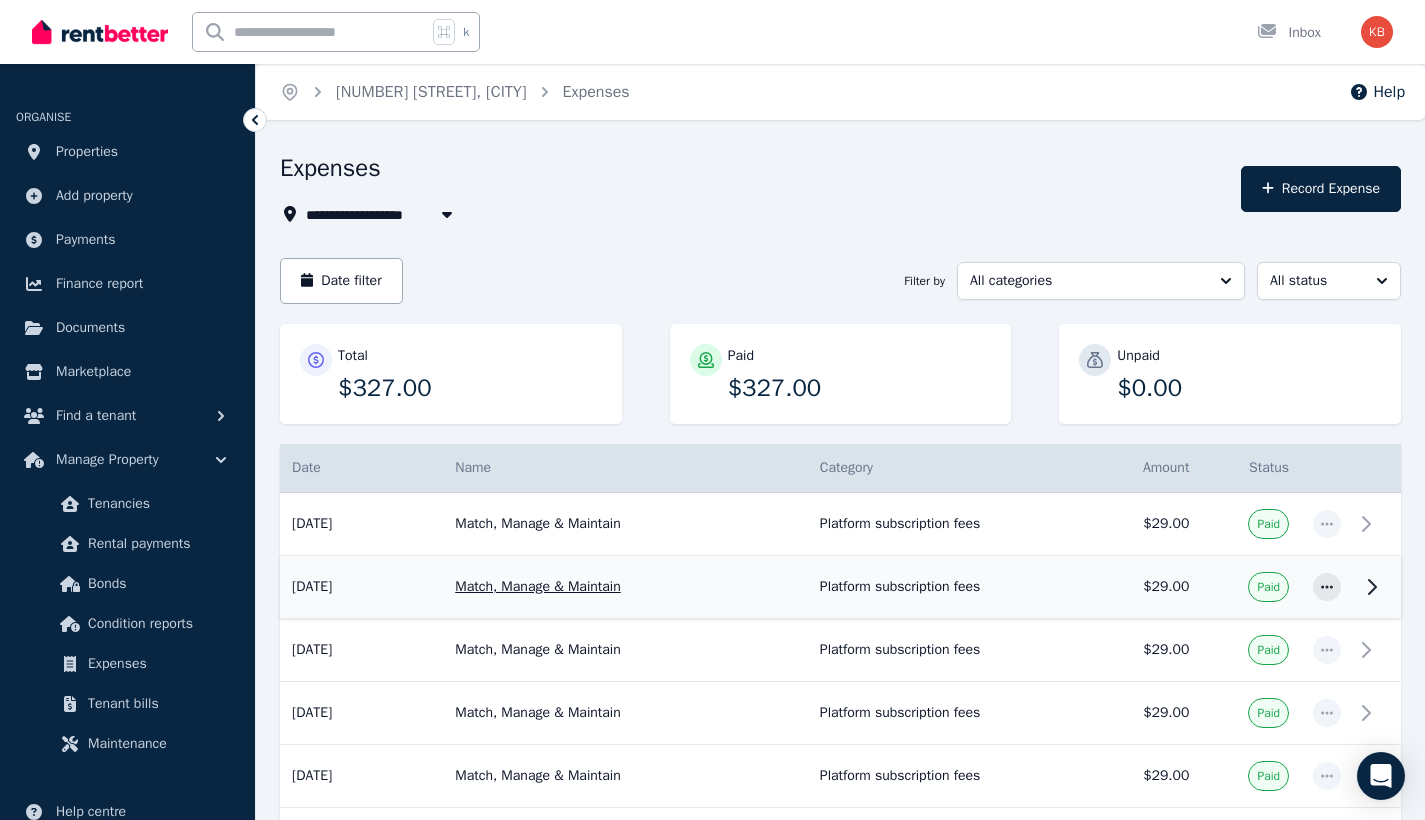 scroll, scrollTop: 204, scrollLeft: 0, axis: vertical 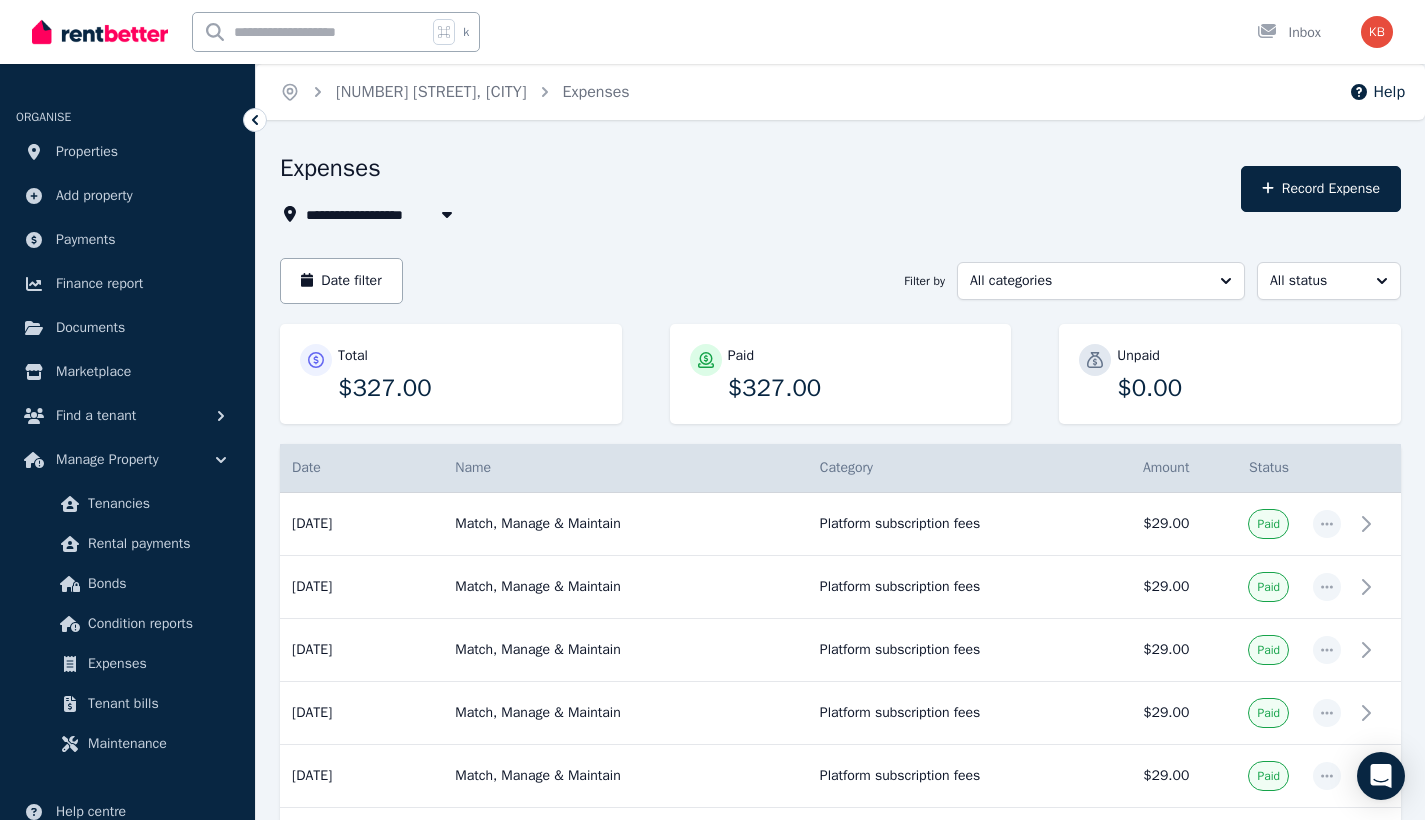 click 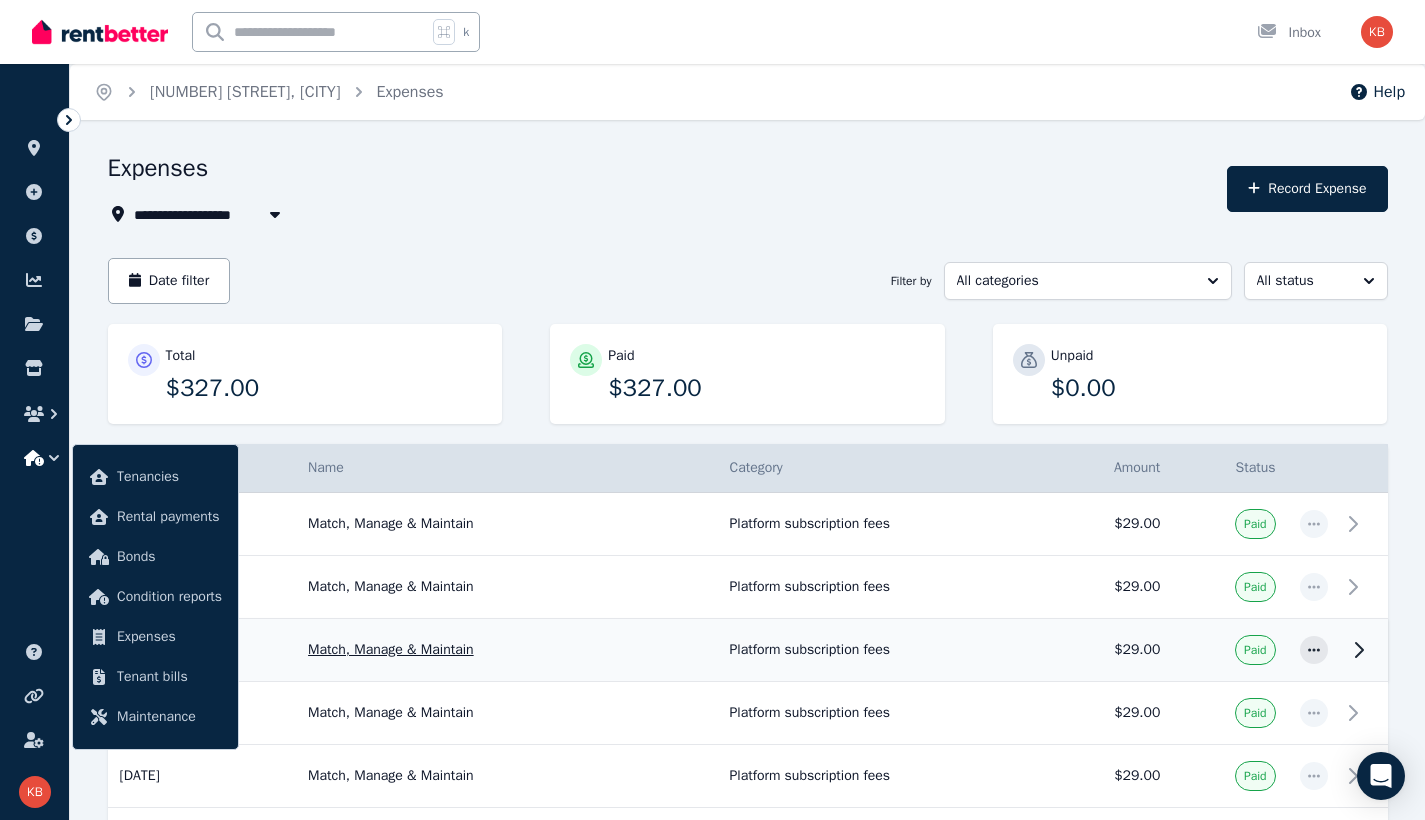 scroll, scrollTop: 221, scrollLeft: 0, axis: vertical 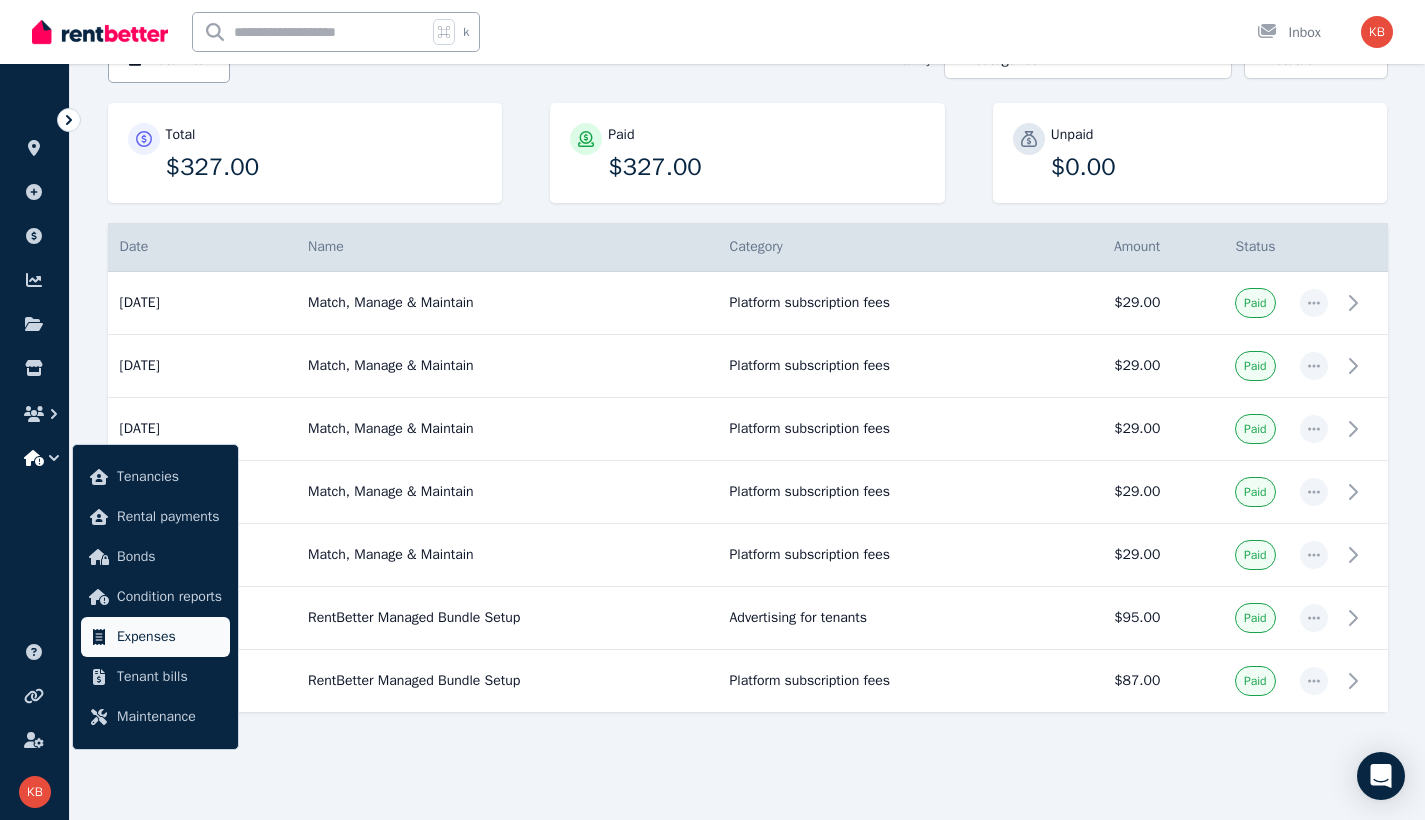 click on "Expenses" at bounding box center [155, 637] 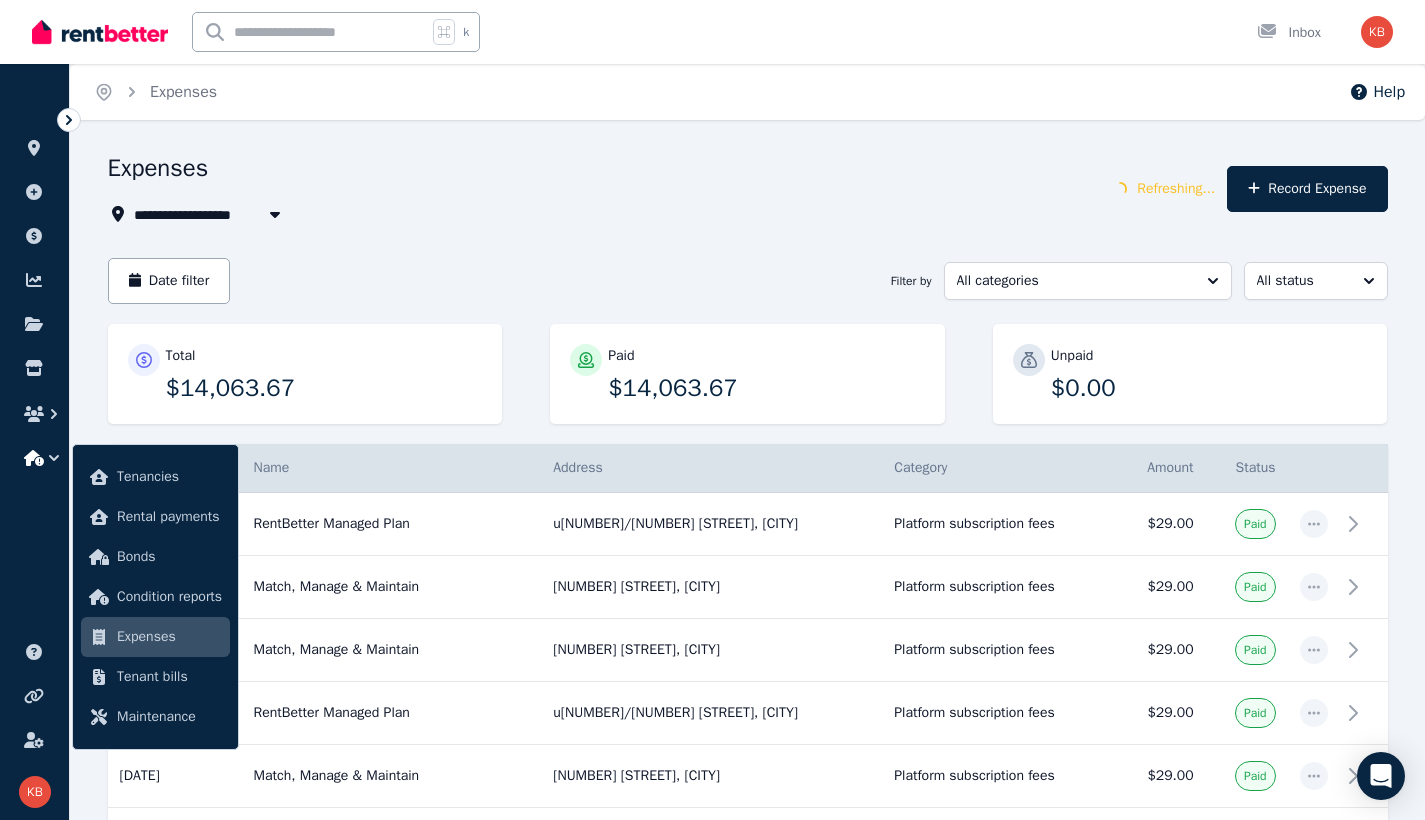 click on "[NUMBER] [STREET], [CITY] [REDACTED]" at bounding box center (605, 214) 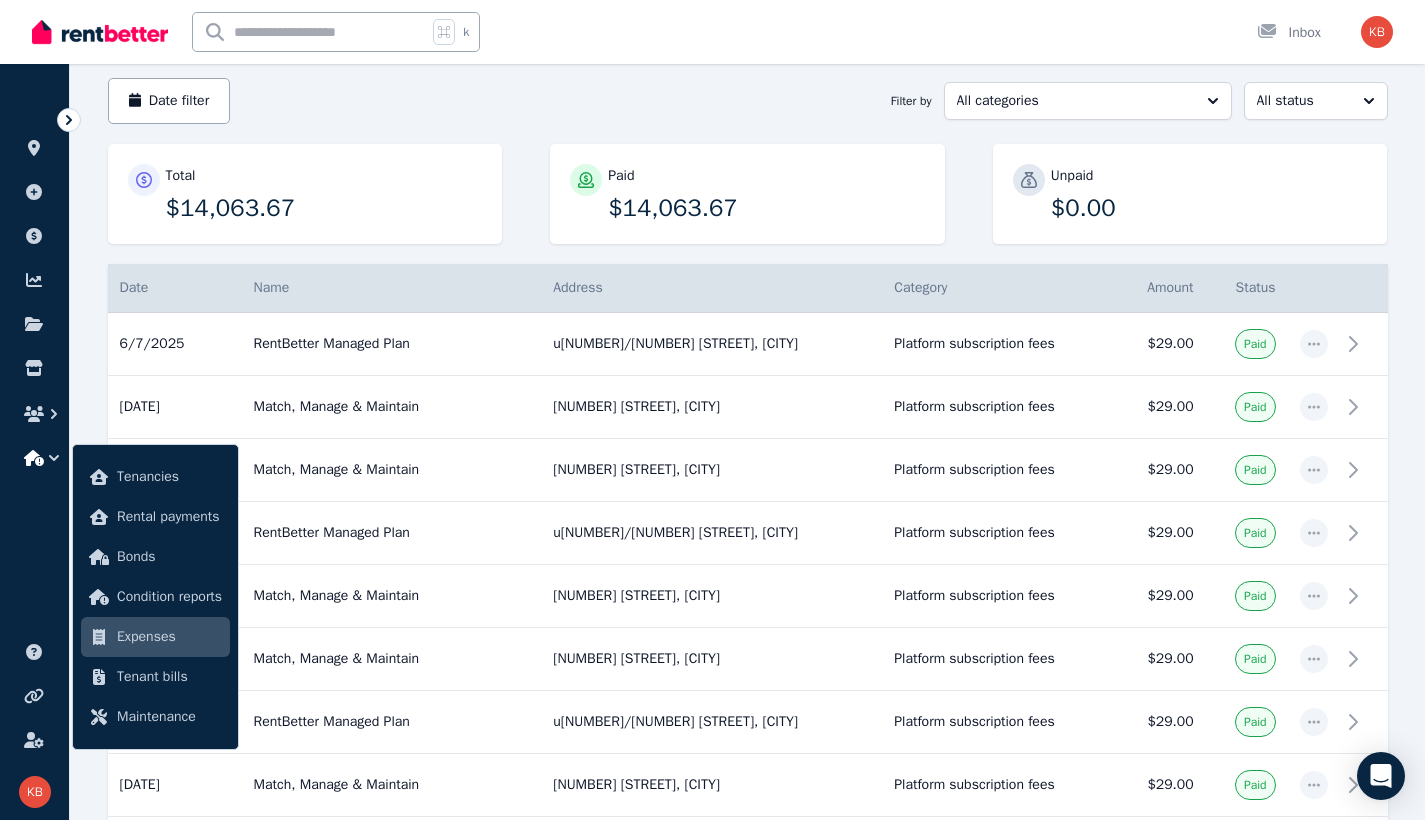 scroll, scrollTop: 0, scrollLeft: 0, axis: both 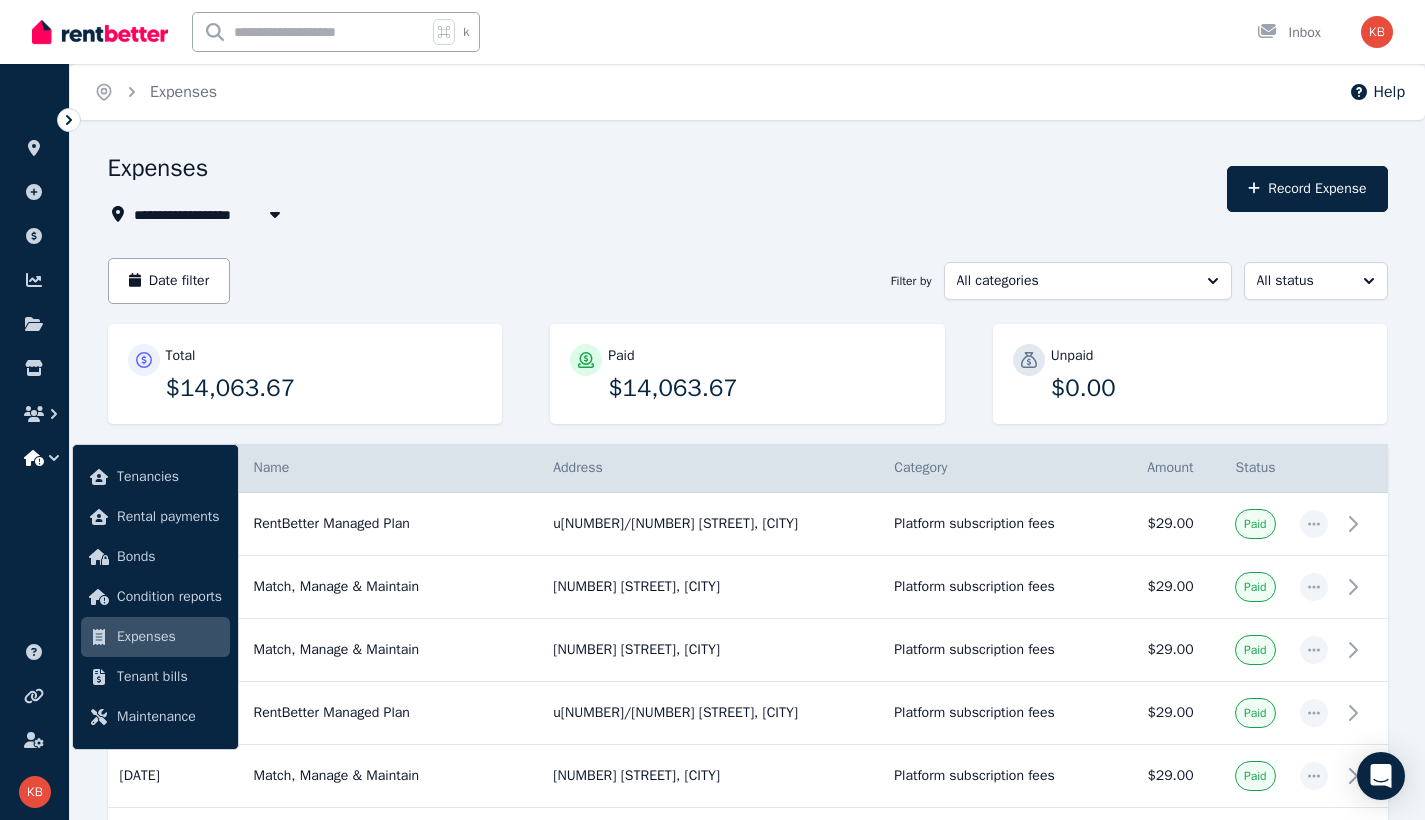 click on "[NUMBER] [STREET], [CITY]" at bounding box center [235, 214] 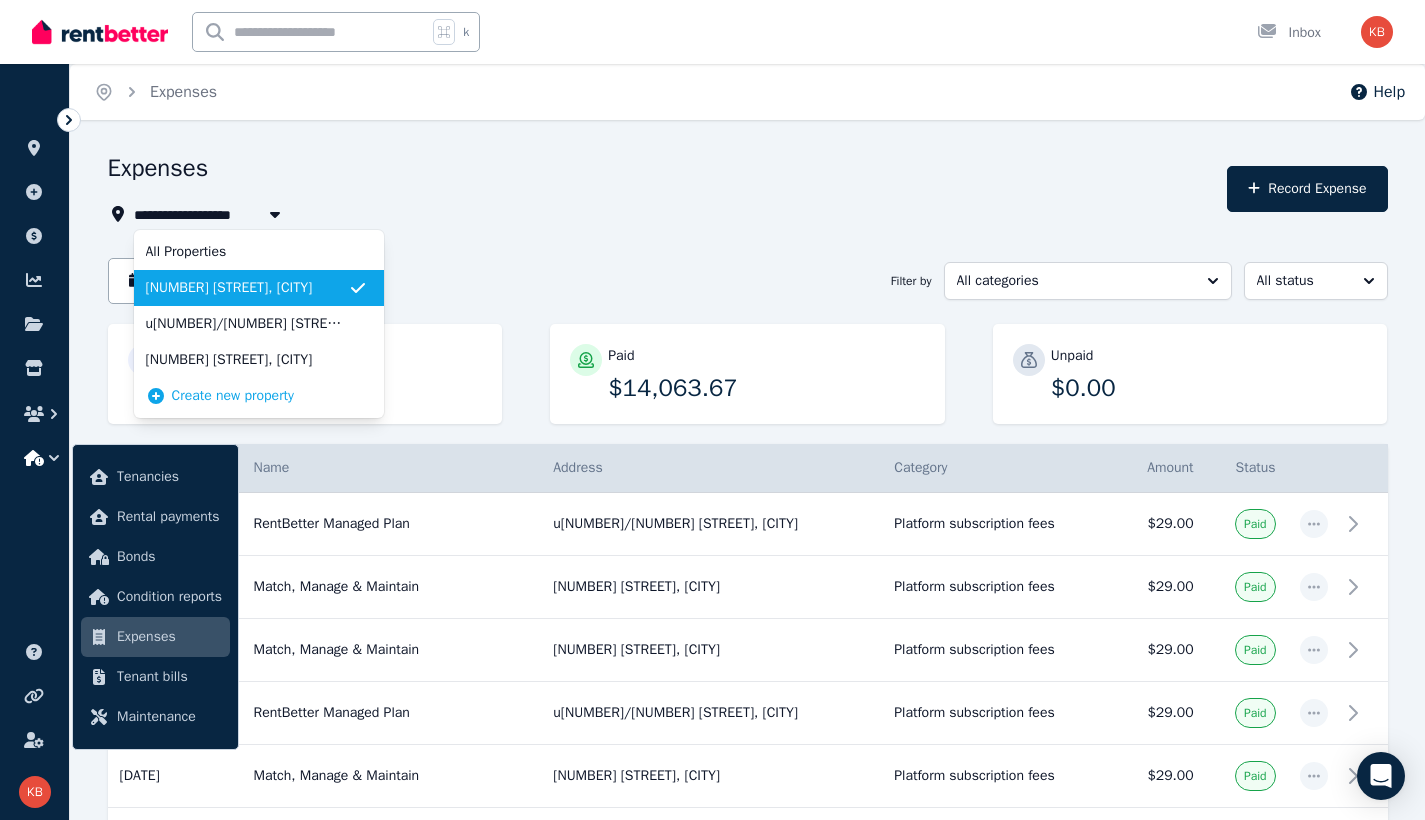 click on "Expenses" at bounding box center [662, 171] 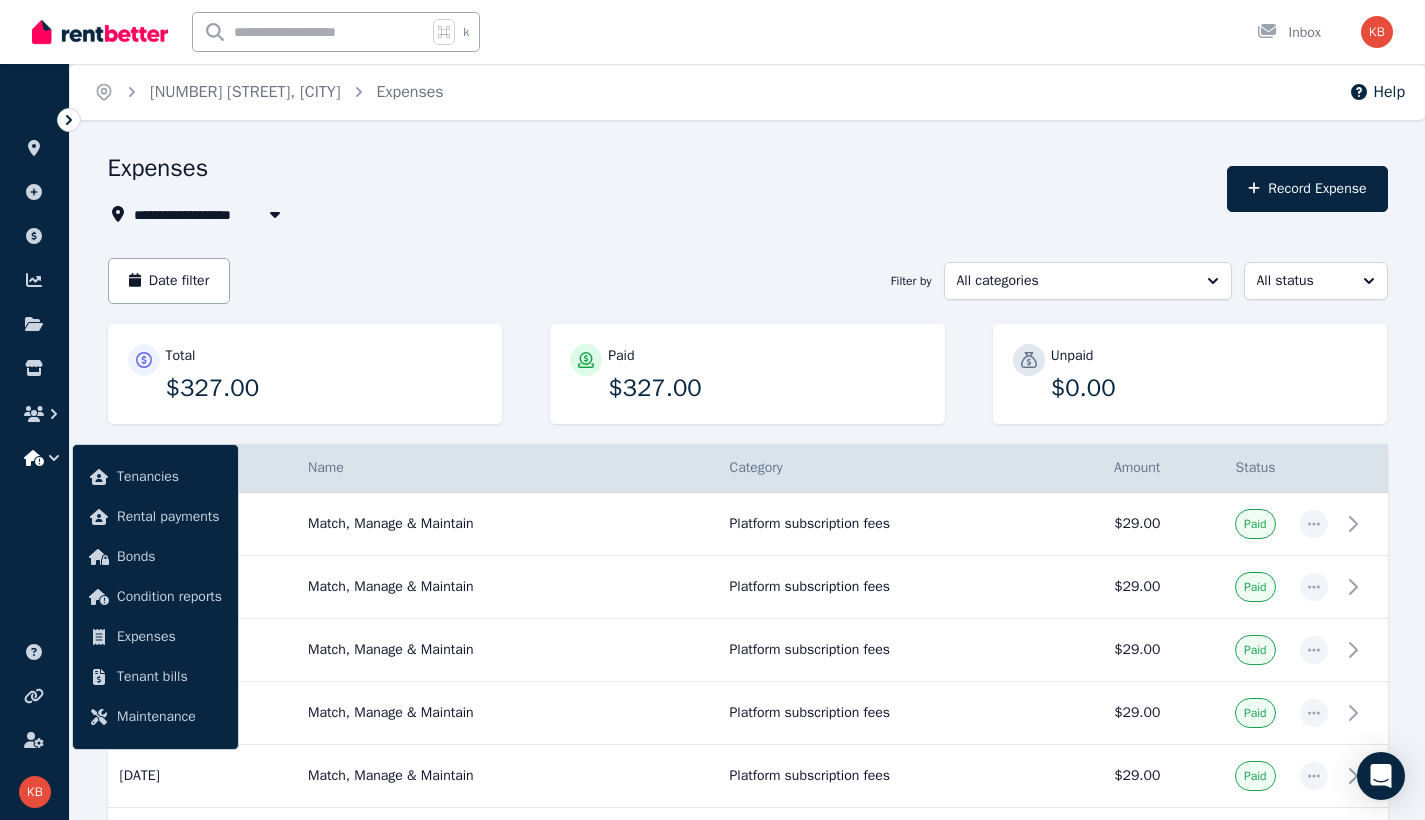 click 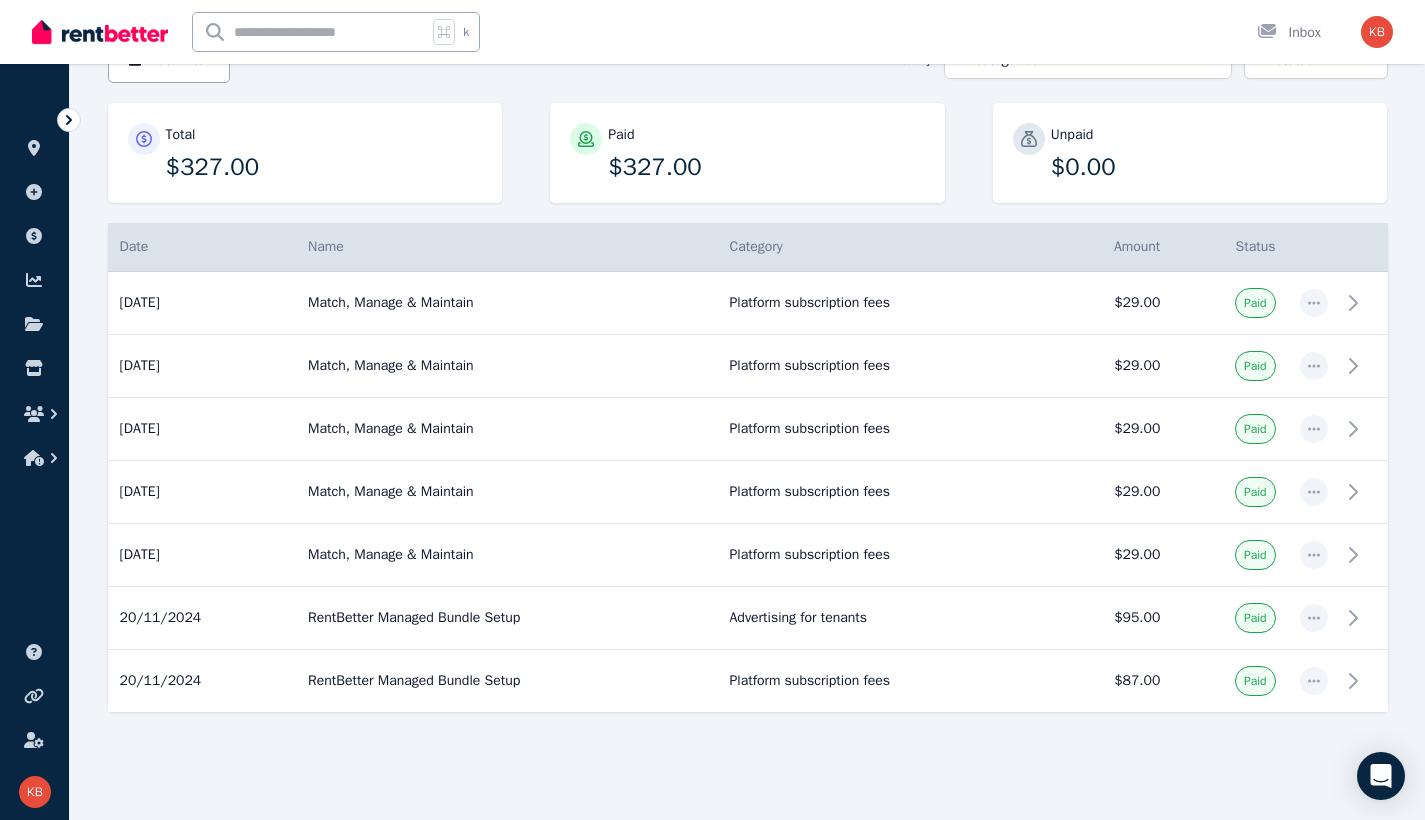 scroll, scrollTop: 0, scrollLeft: 0, axis: both 